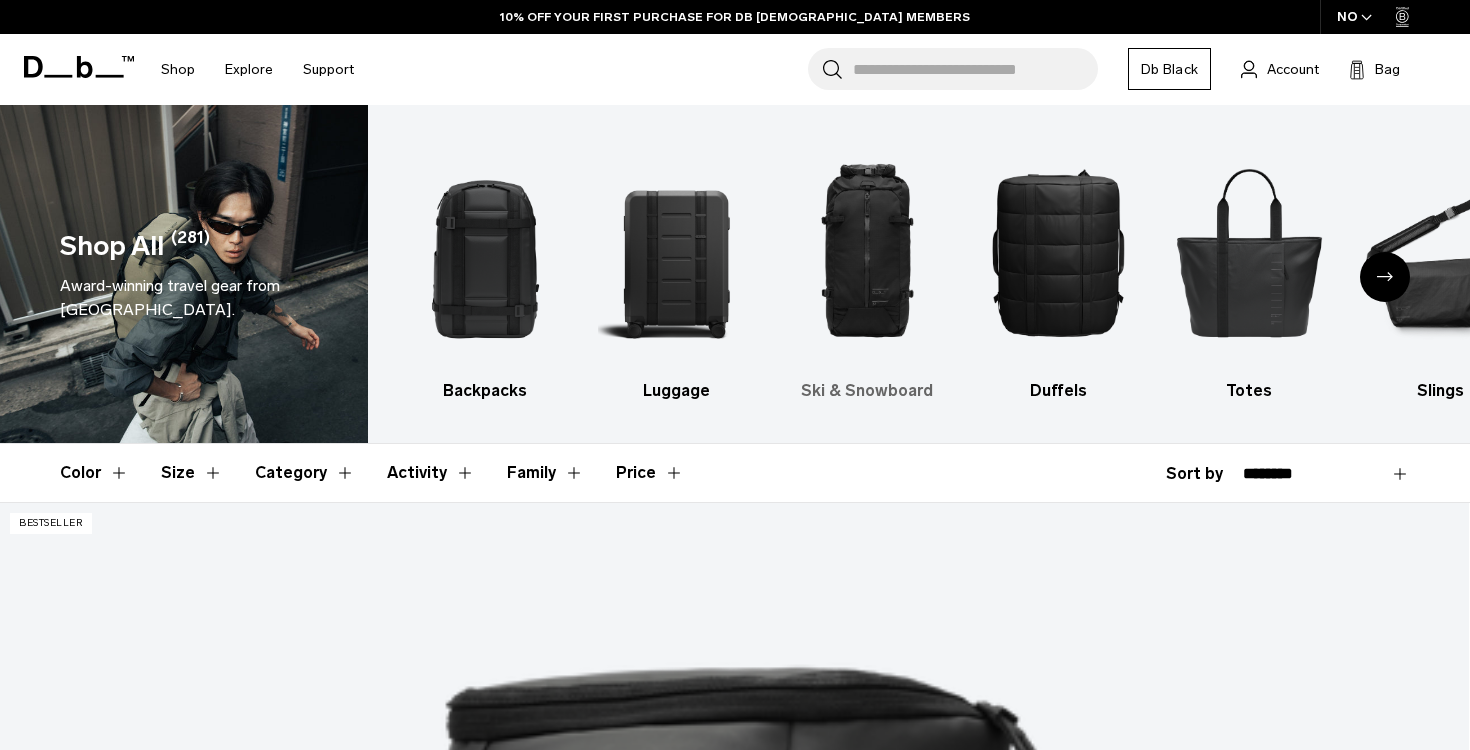 scroll, scrollTop: 42, scrollLeft: 0, axis: vertical 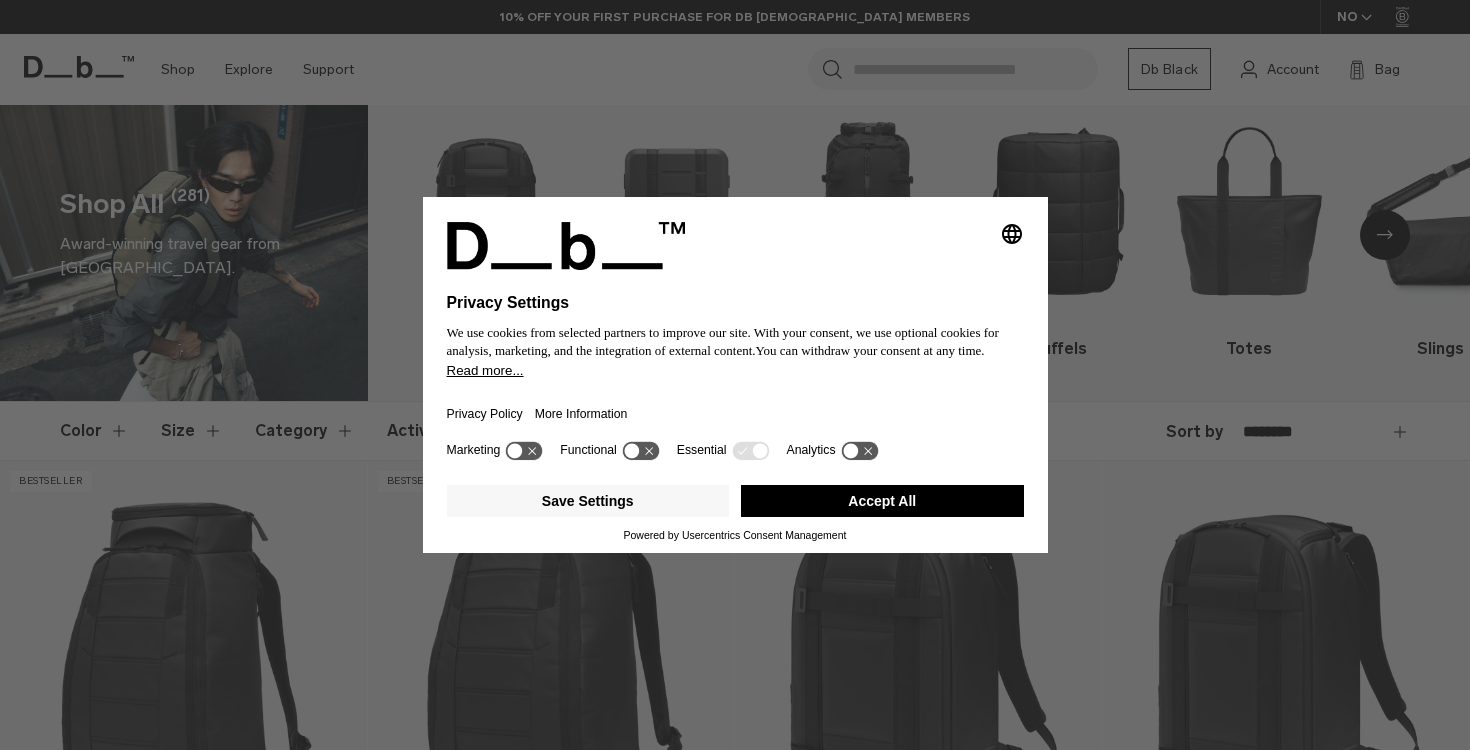 click on "Selecting an option will immediately change the language Privacy Settings We use cookies from selected partners to improve our site. With your consent, we use optional cookies for analysis, marketing, and the integration of external content.  You can withdraw your consent at any time. Read more... Privacy Policy More Information Marketing Functional Essential Analytics Save Settings Accept All Powered by   Usercentrics Consent Management" at bounding box center [735, 375] 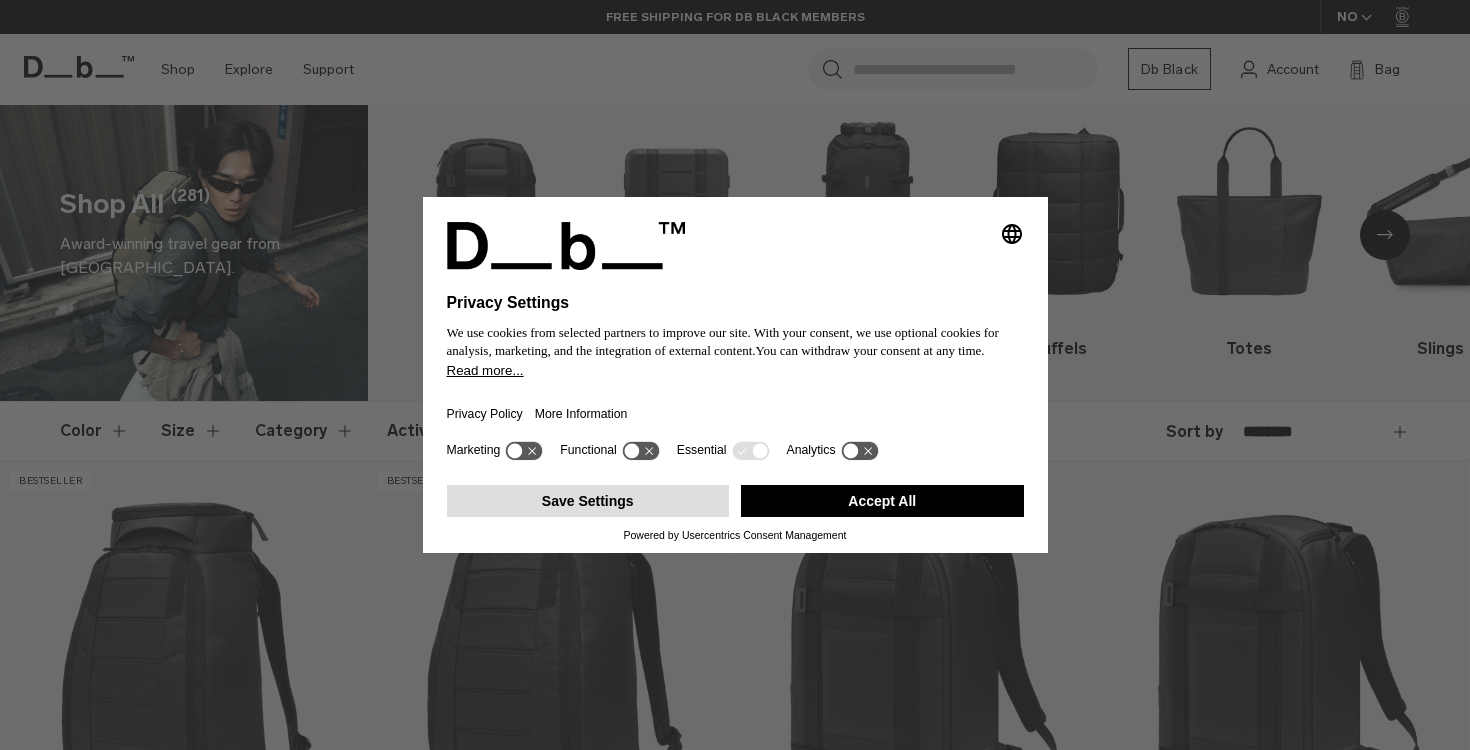 click on "Save Settings" at bounding box center (588, 501) 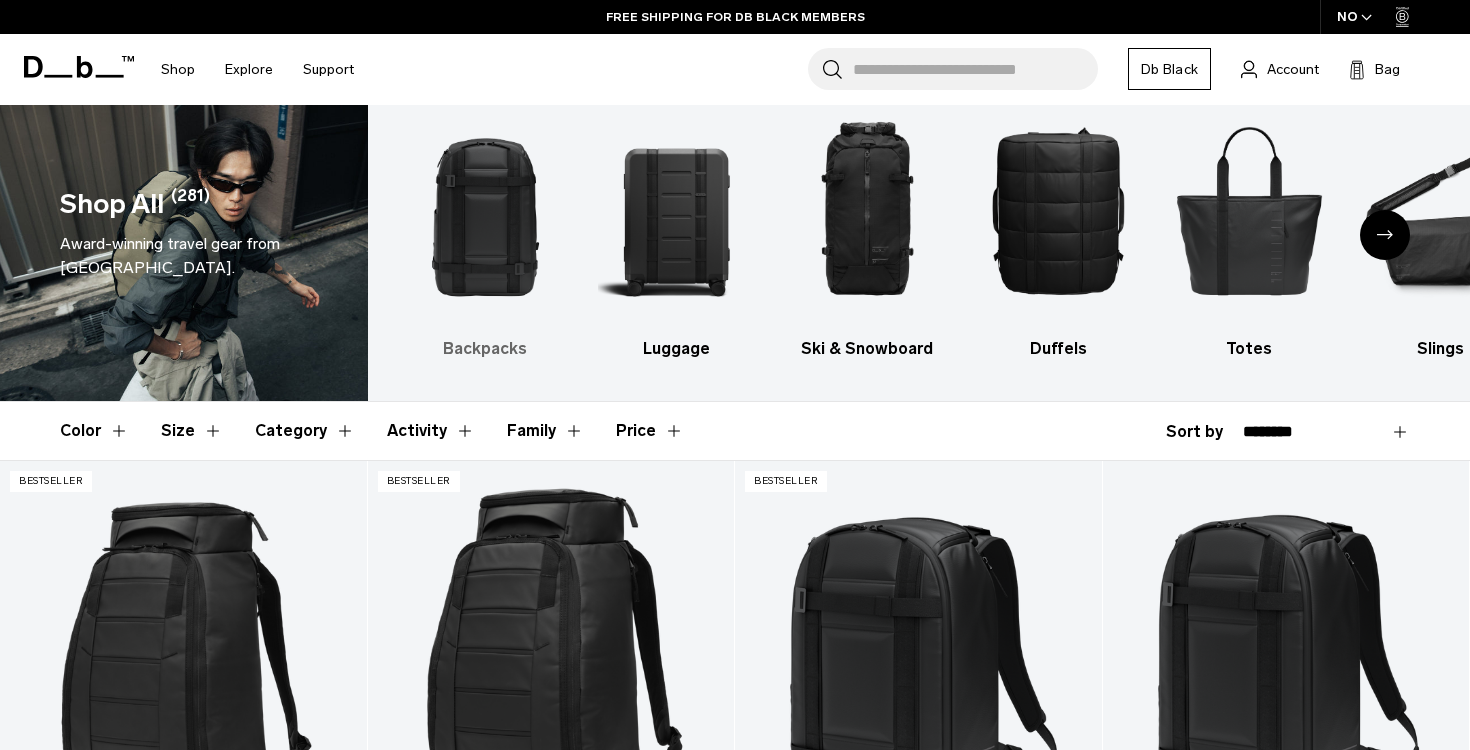 click at bounding box center (486, 210) 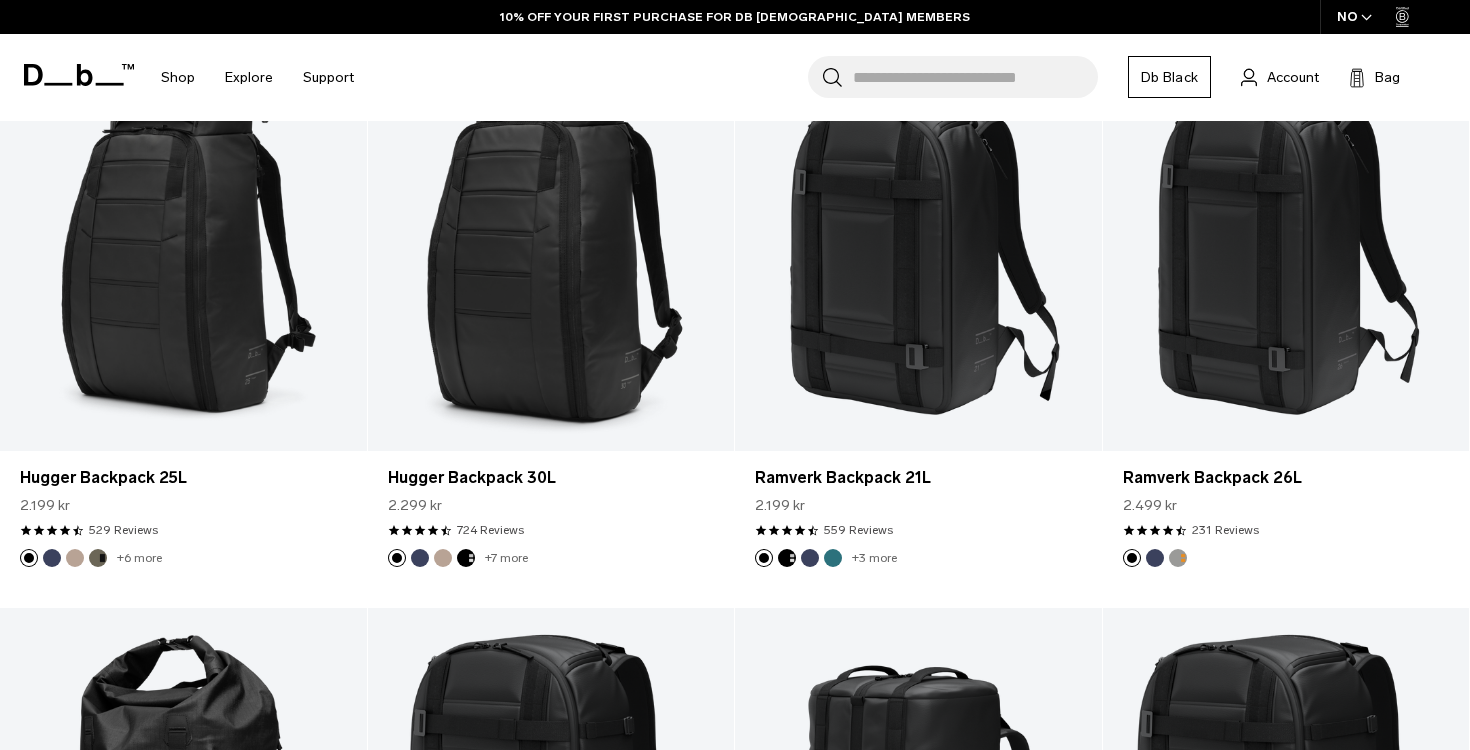 scroll, scrollTop: 513, scrollLeft: 0, axis: vertical 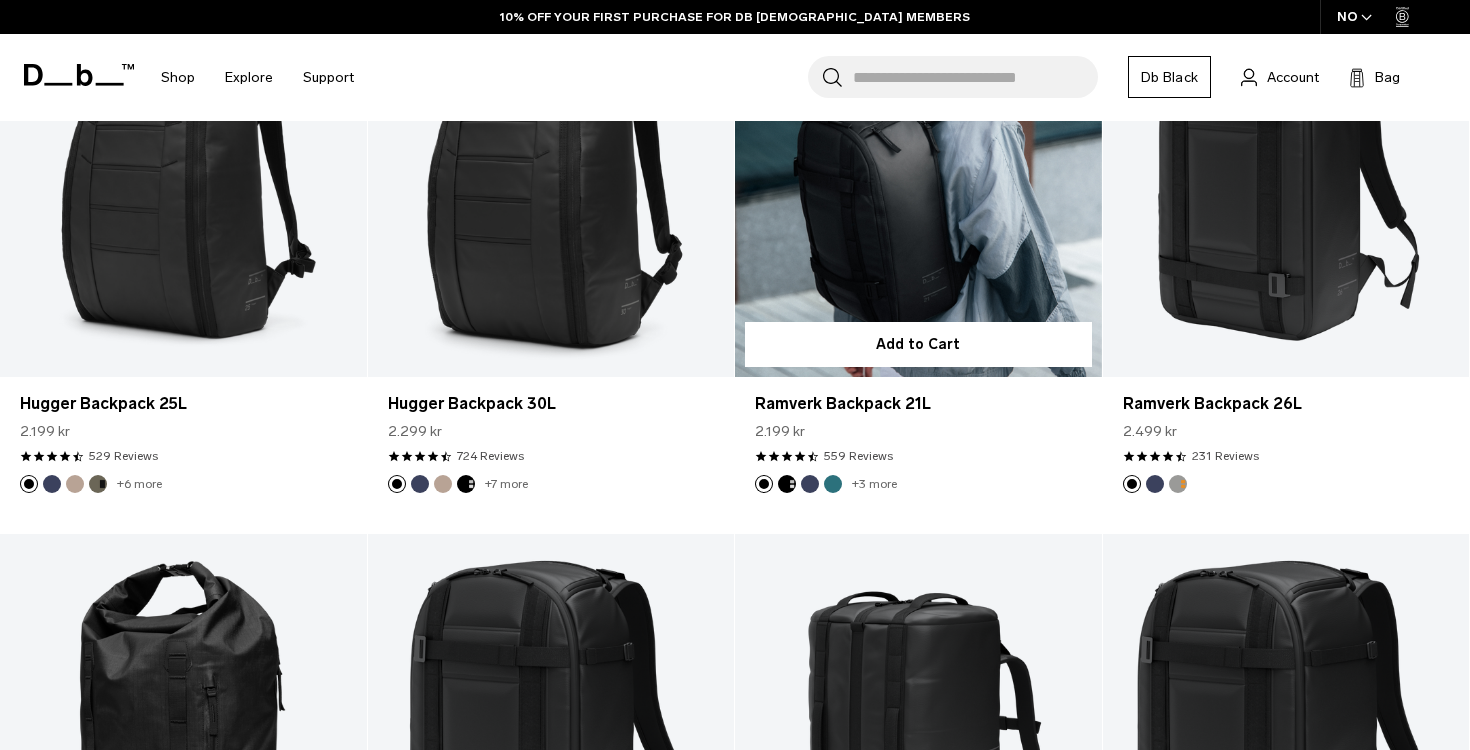 click at bounding box center (918, 172) 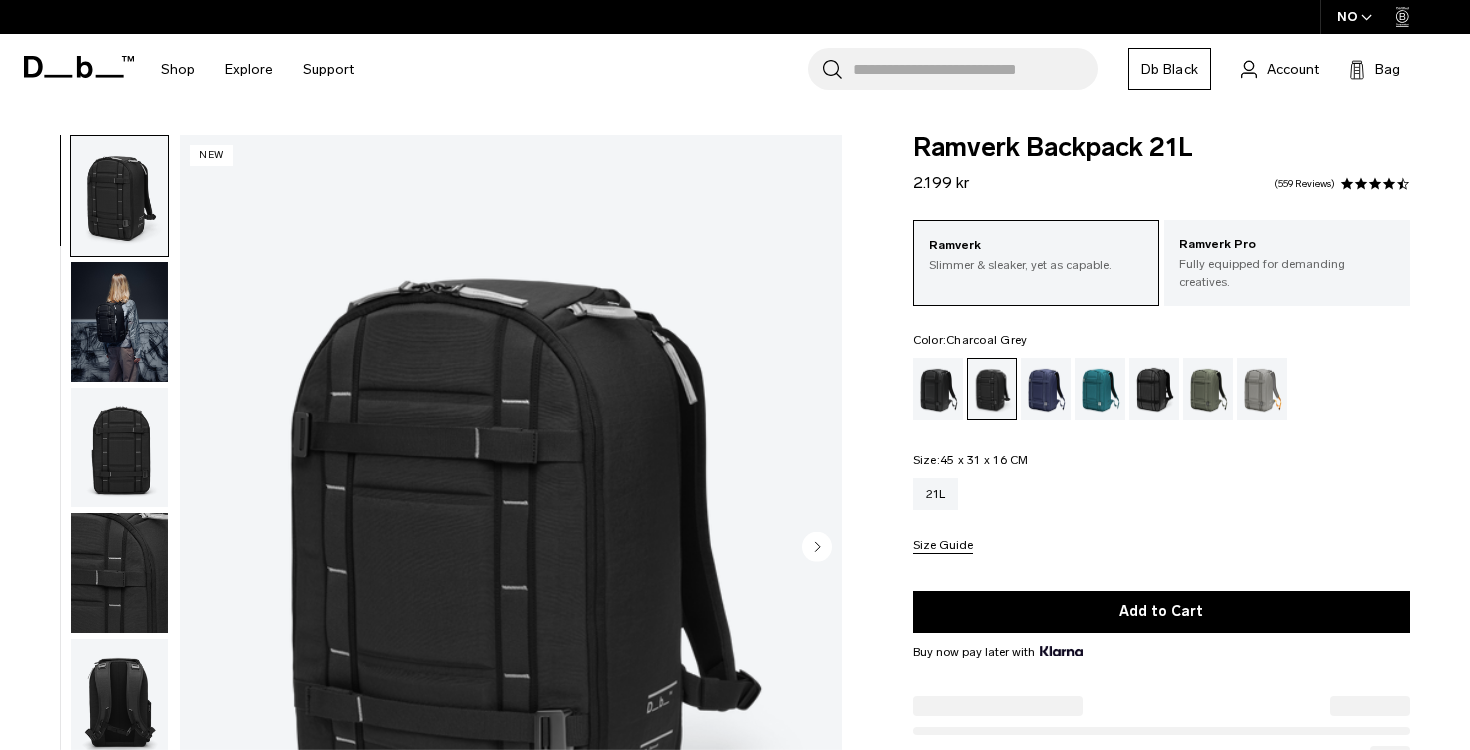 scroll, scrollTop: 36, scrollLeft: 0, axis: vertical 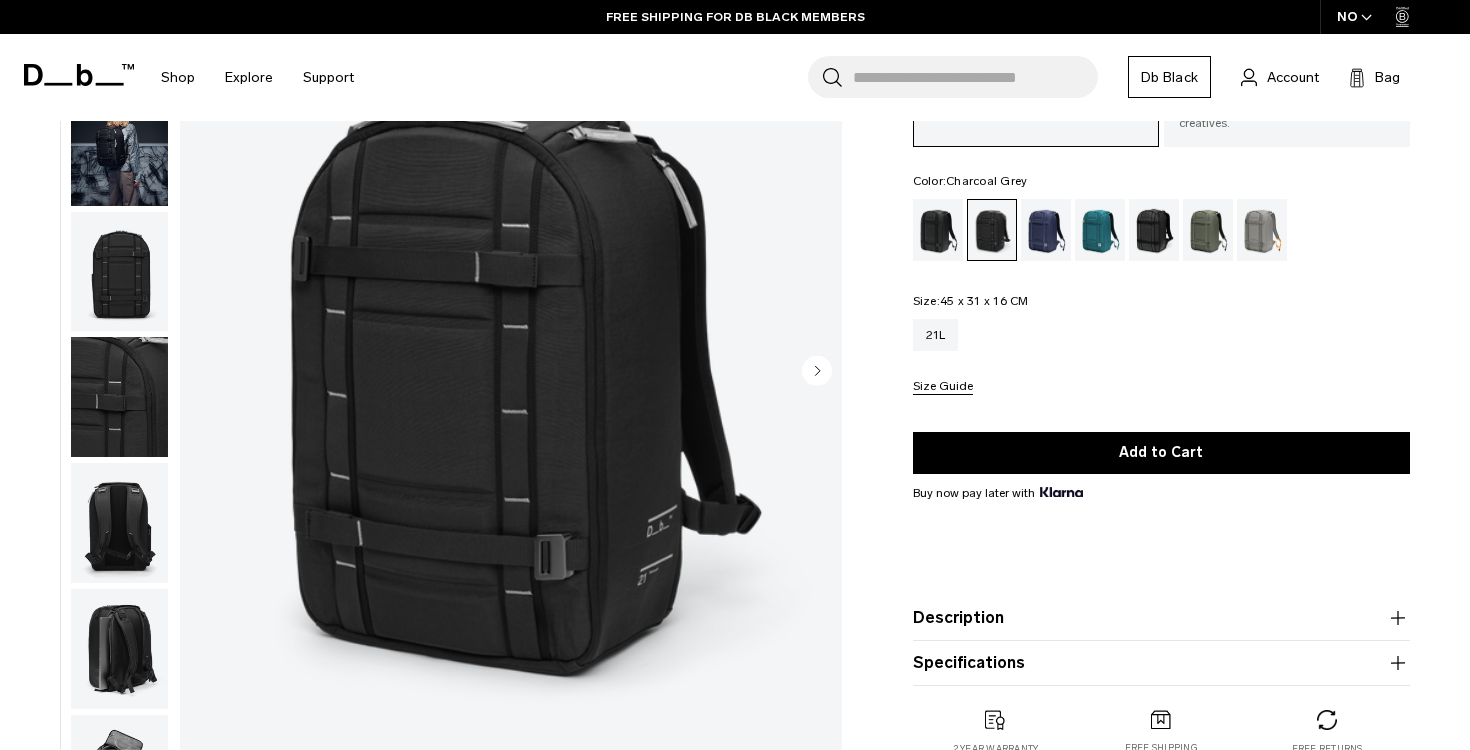 click at bounding box center (119, 649) 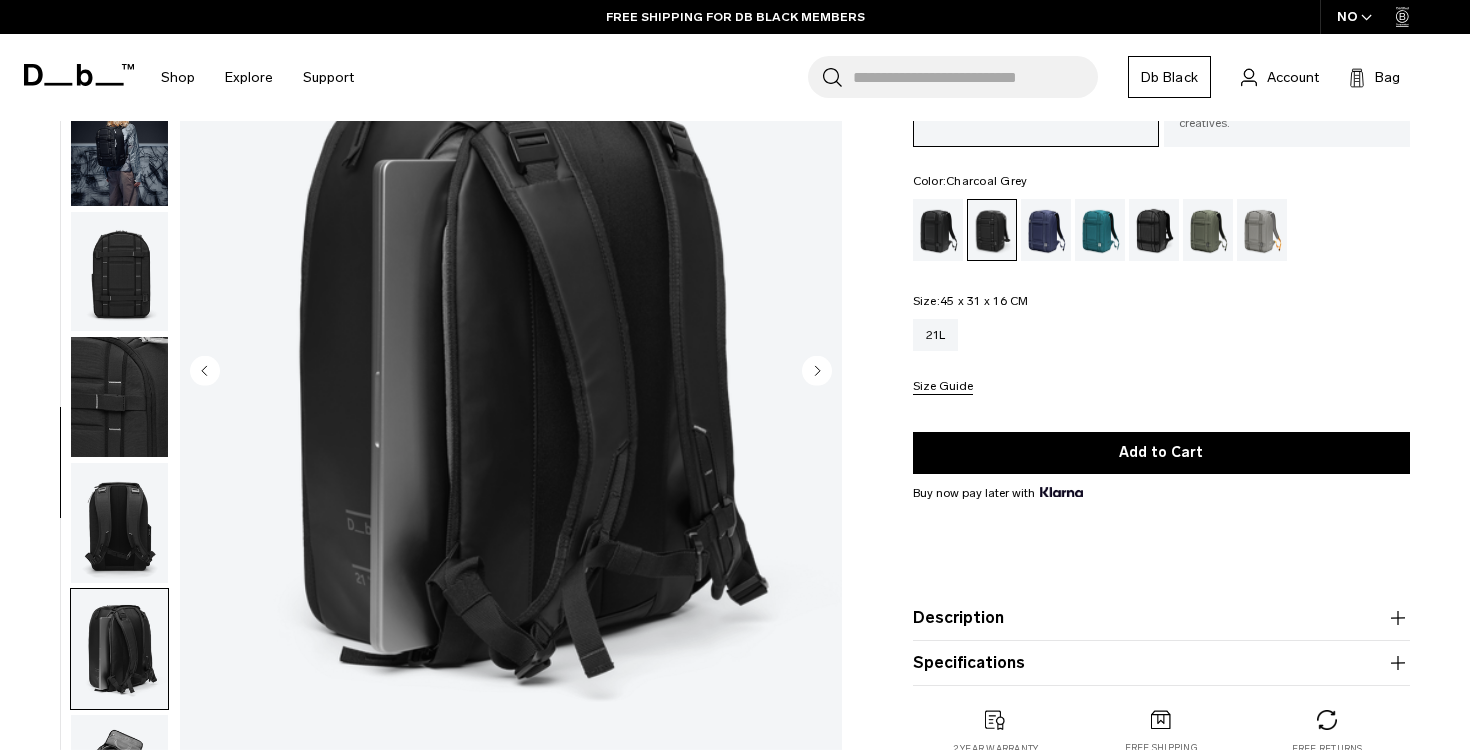 scroll, scrollTop: 314, scrollLeft: 0, axis: vertical 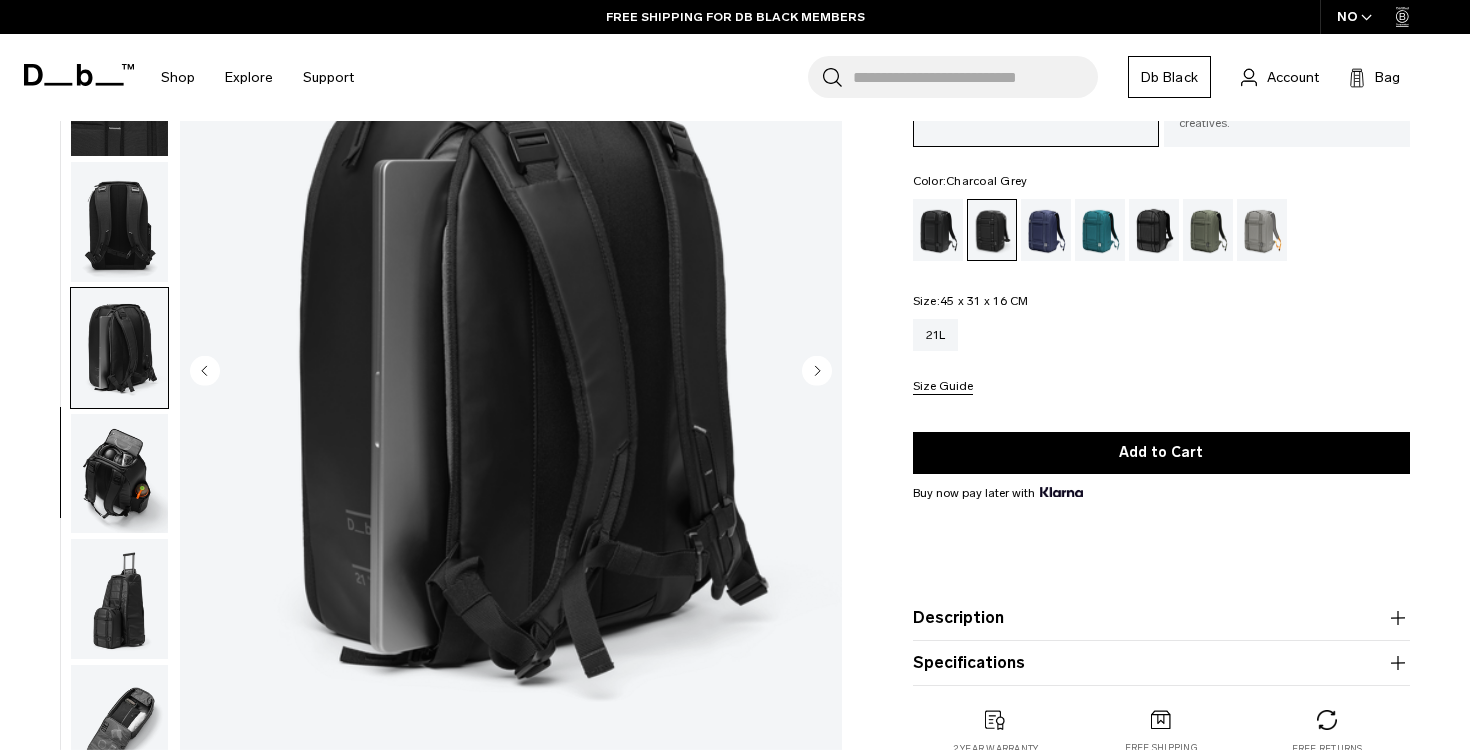 click at bounding box center (119, 474) 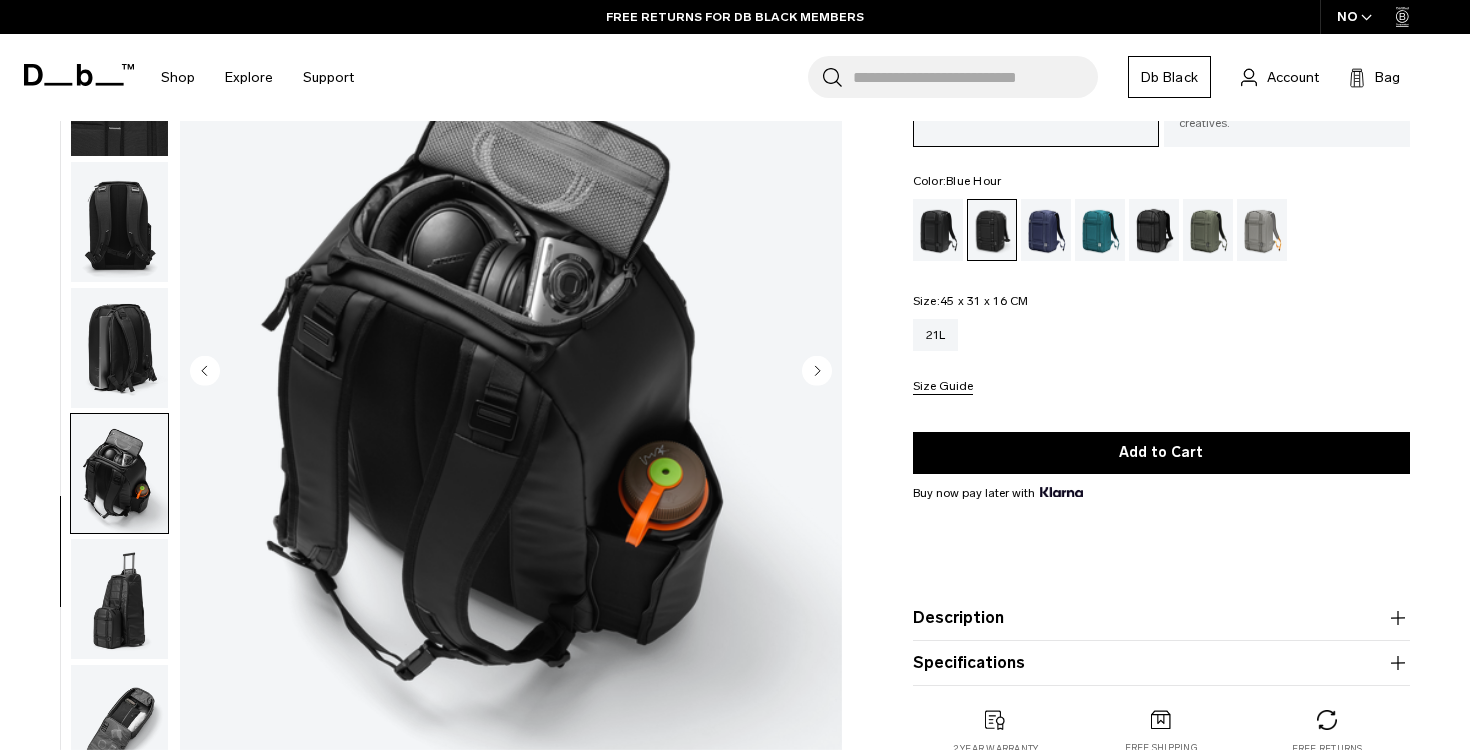 click at bounding box center [1046, 230] 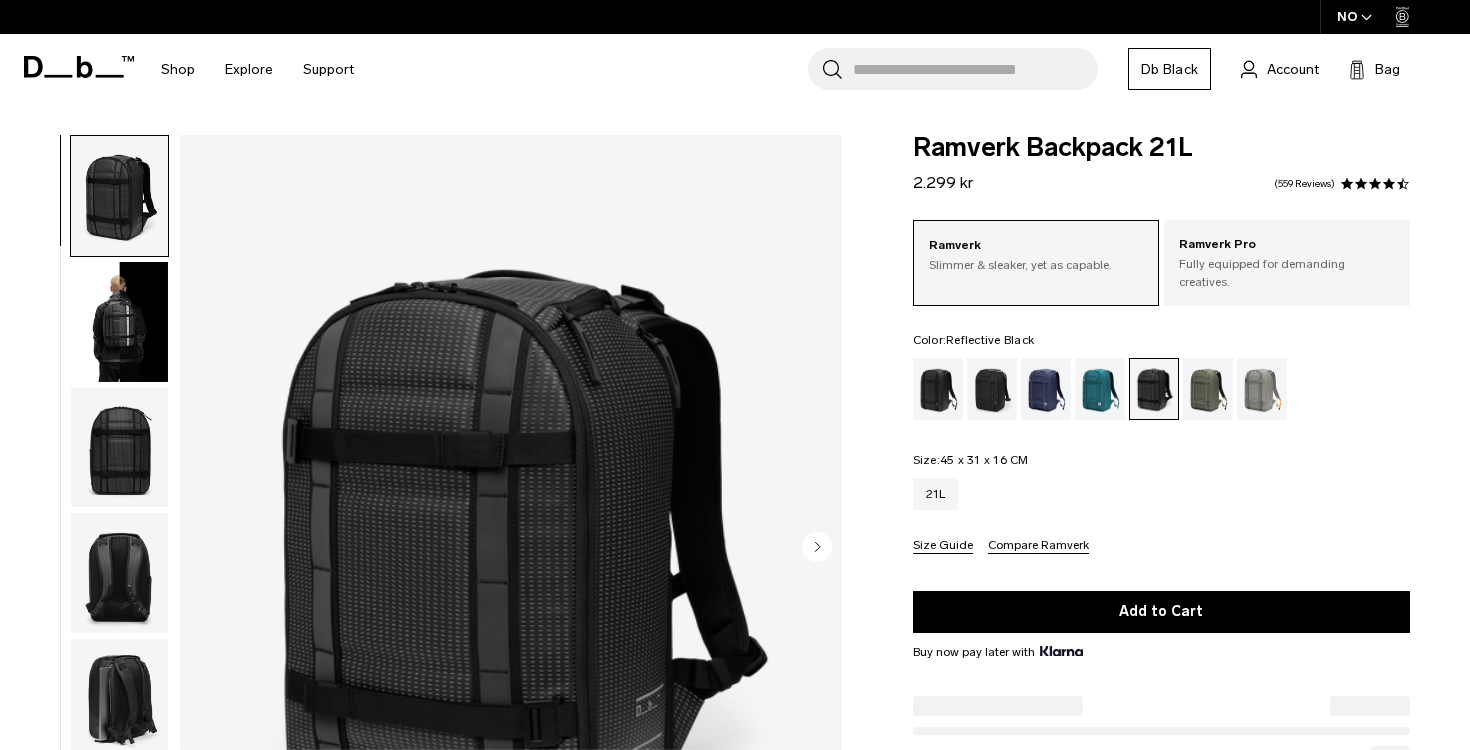 scroll, scrollTop: 0, scrollLeft: 0, axis: both 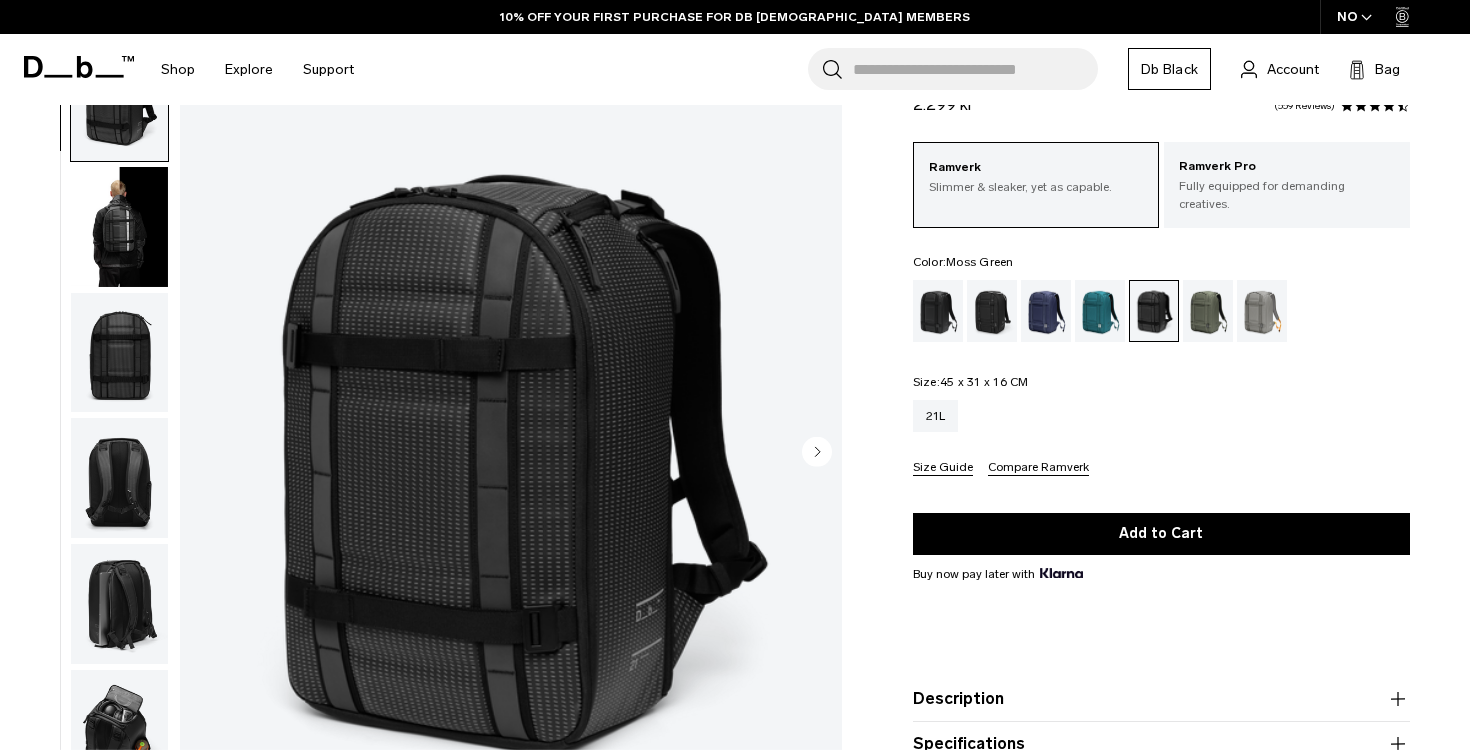 click at bounding box center (1208, 311) 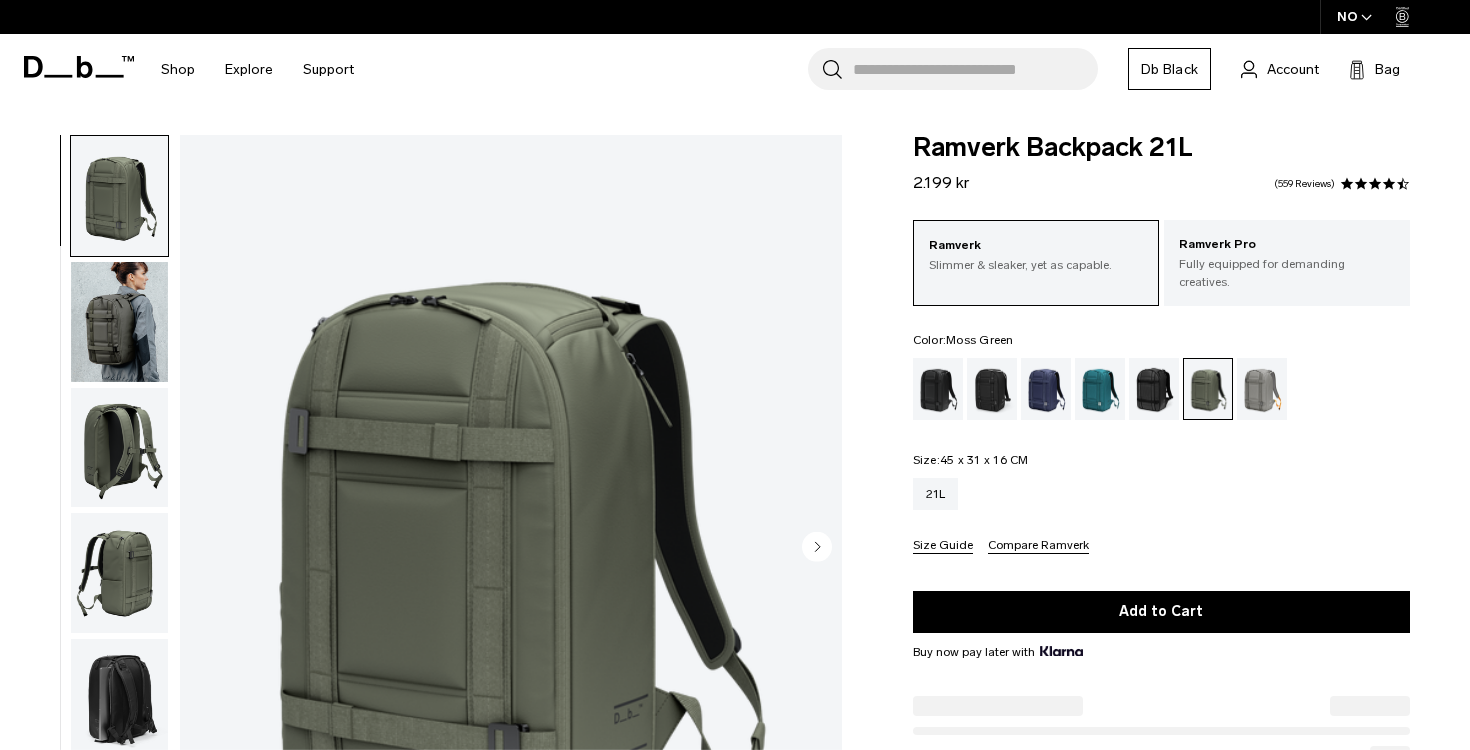 scroll, scrollTop: 0, scrollLeft: 0, axis: both 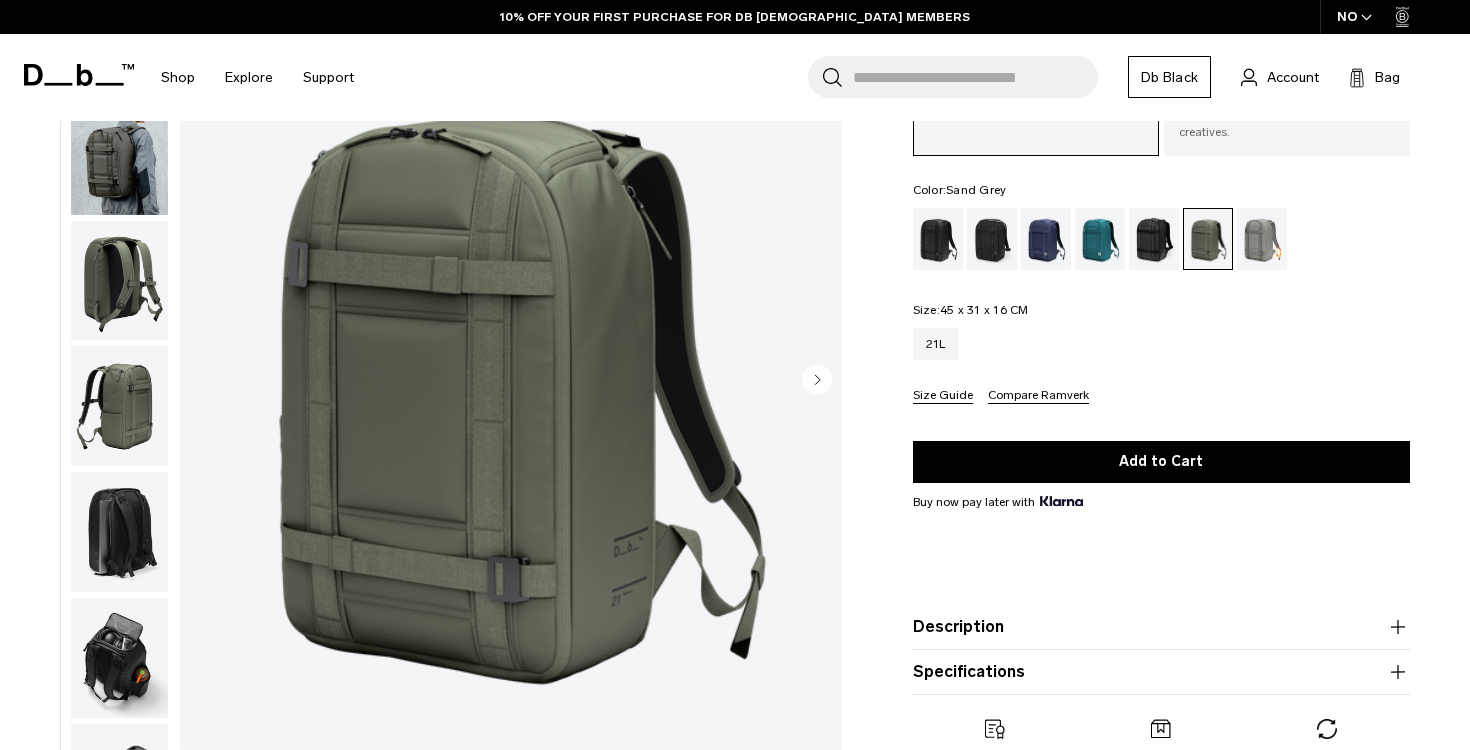 click at bounding box center [1262, 239] 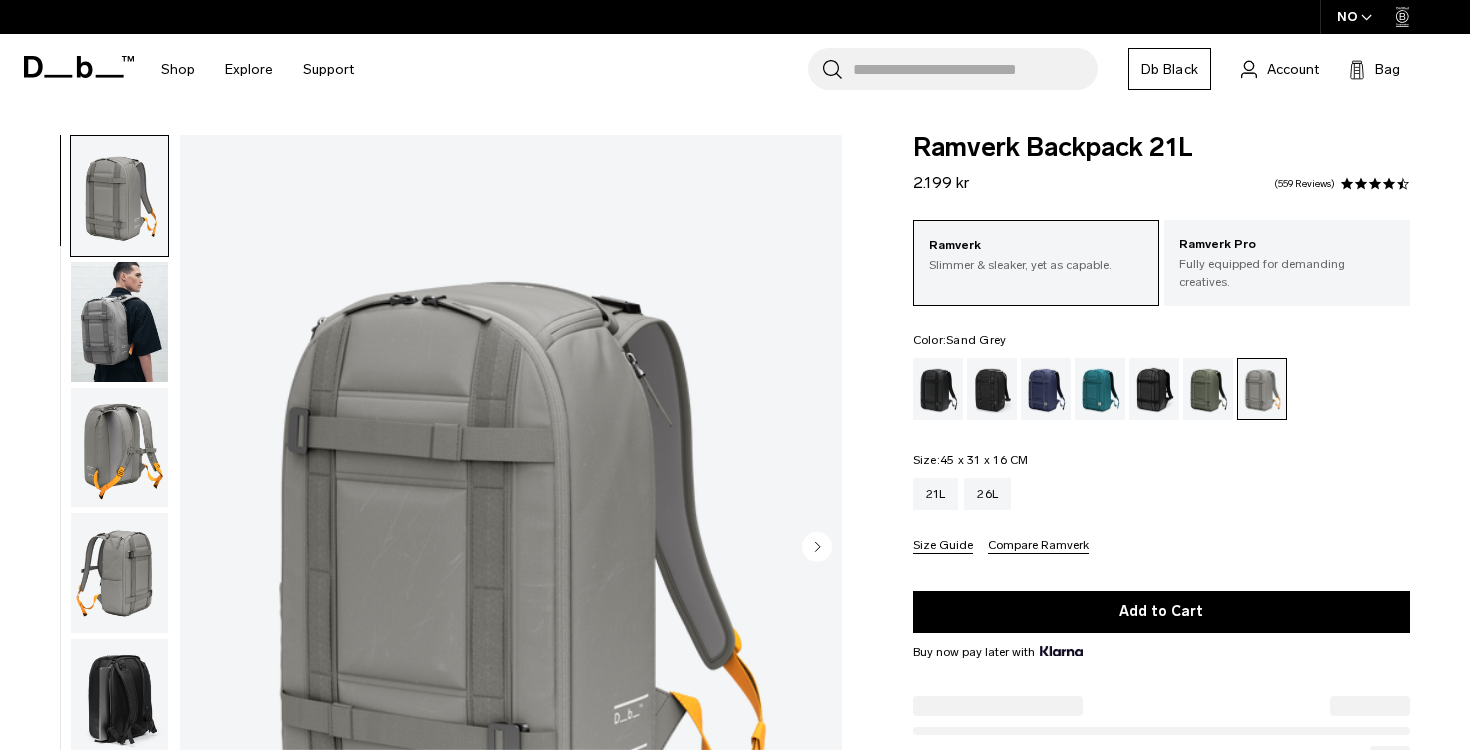 scroll, scrollTop: 0, scrollLeft: 0, axis: both 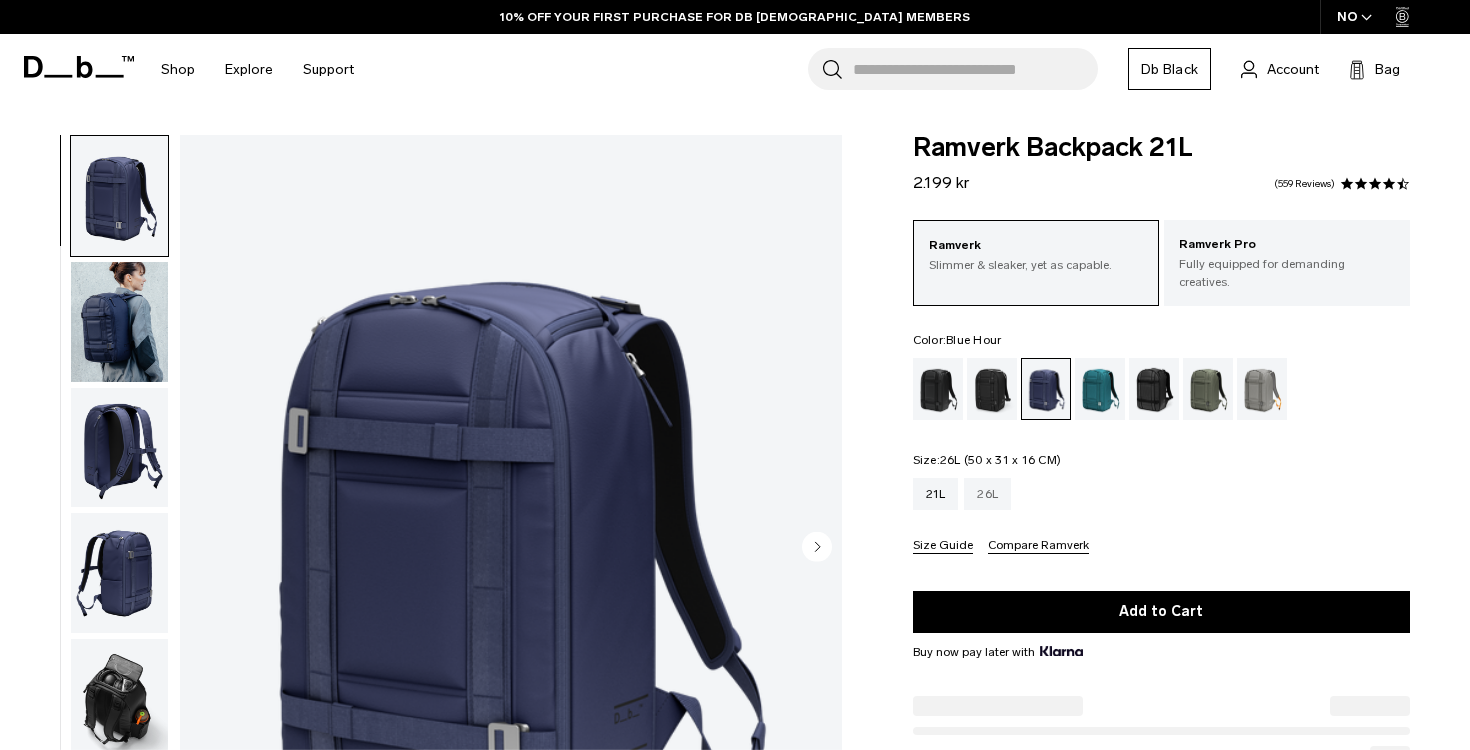 click on "26L" at bounding box center [987, 494] 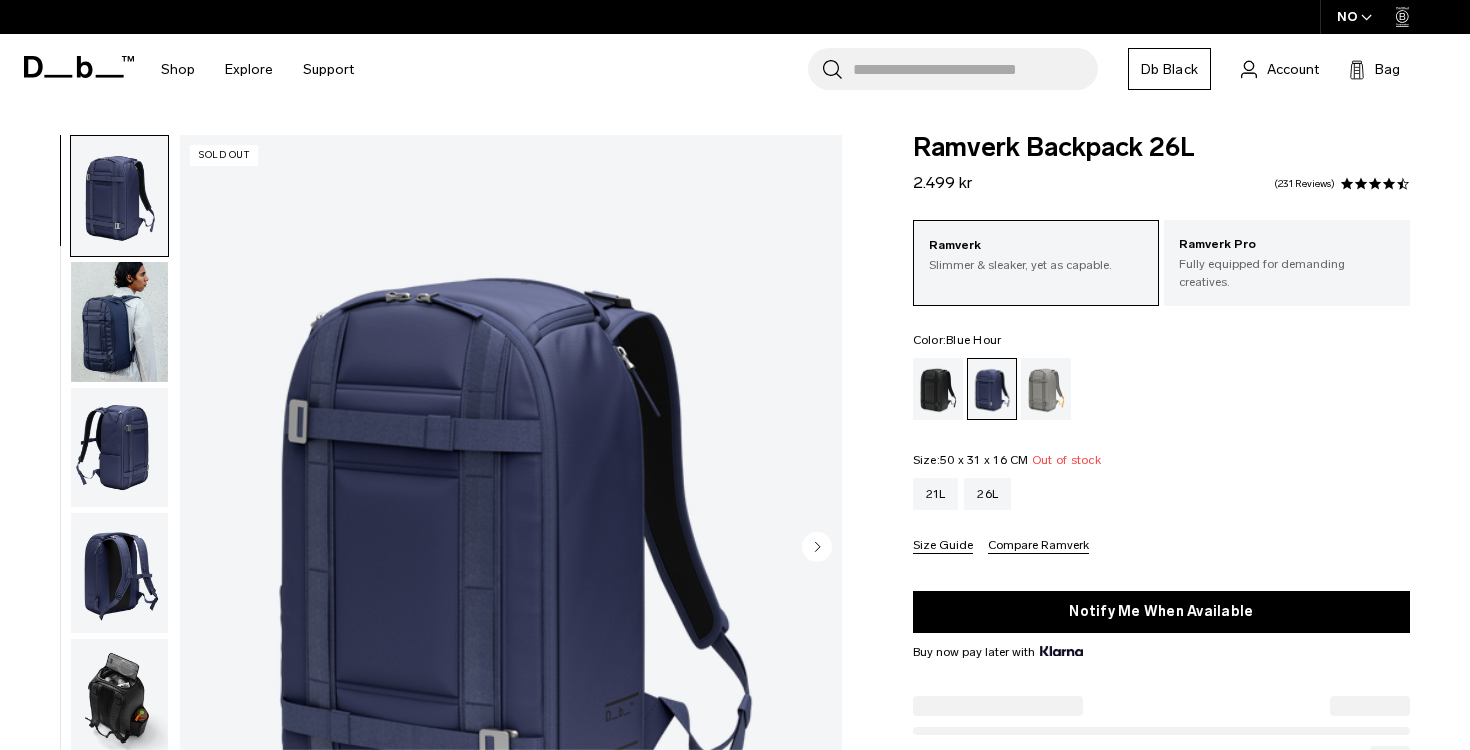 scroll, scrollTop: 0, scrollLeft: 0, axis: both 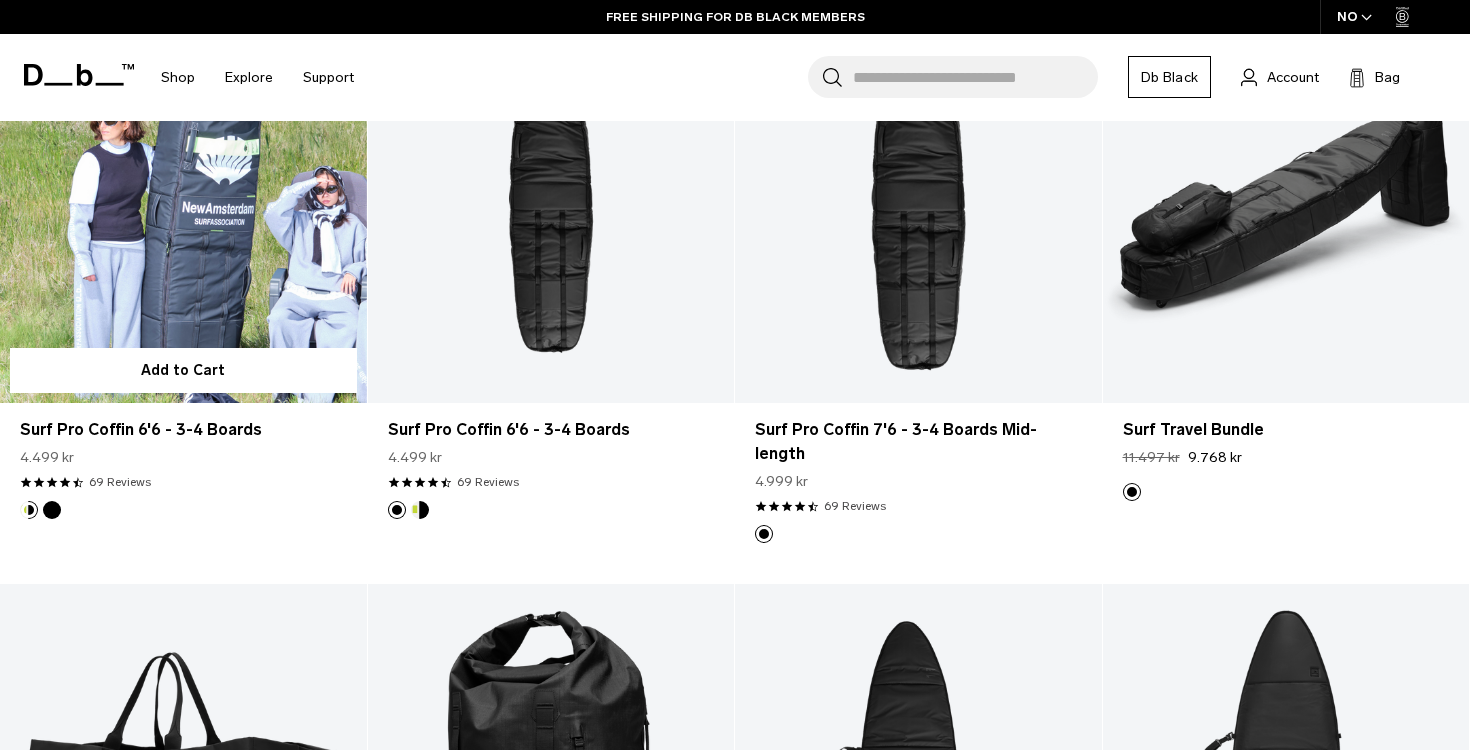 click at bounding box center [183, 198] 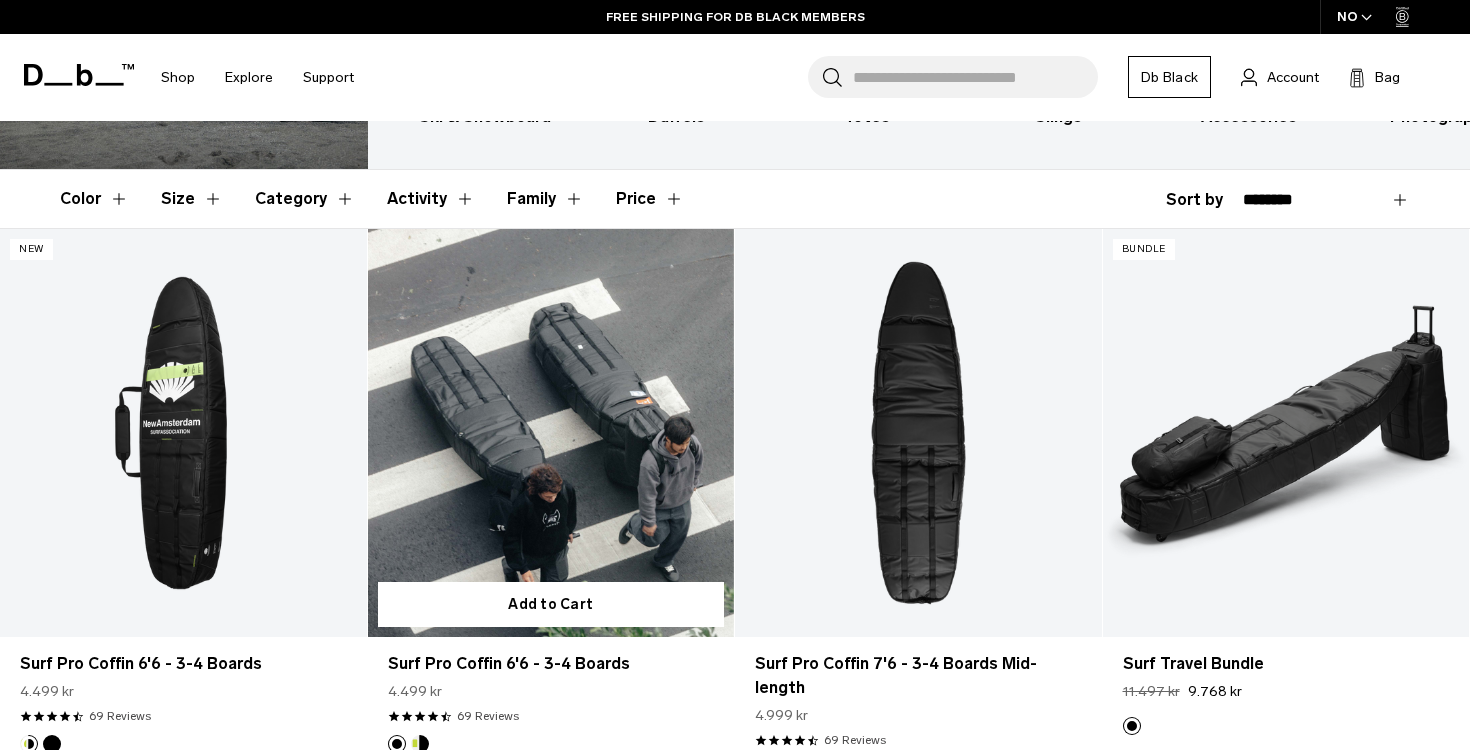 scroll, scrollTop: 283, scrollLeft: 0, axis: vertical 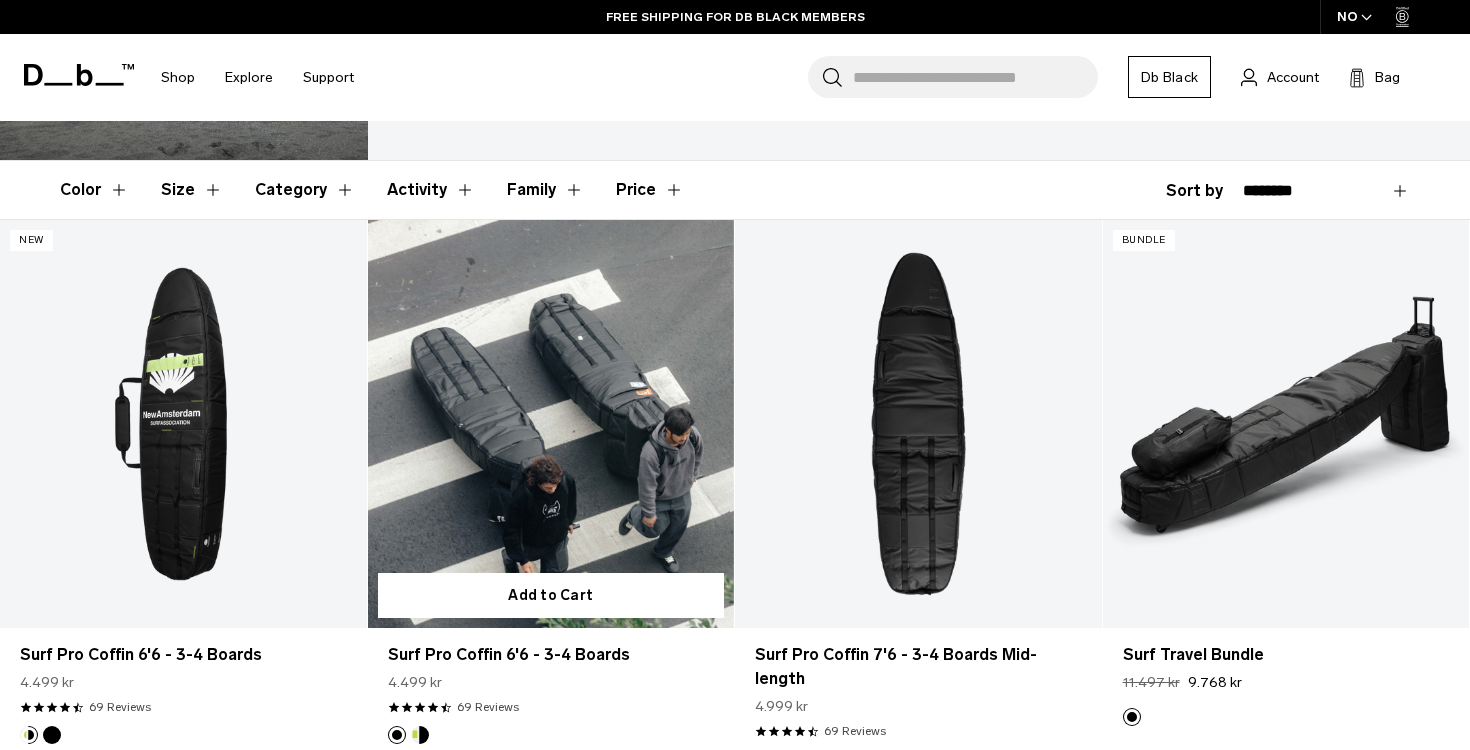 click at bounding box center [551, 423] 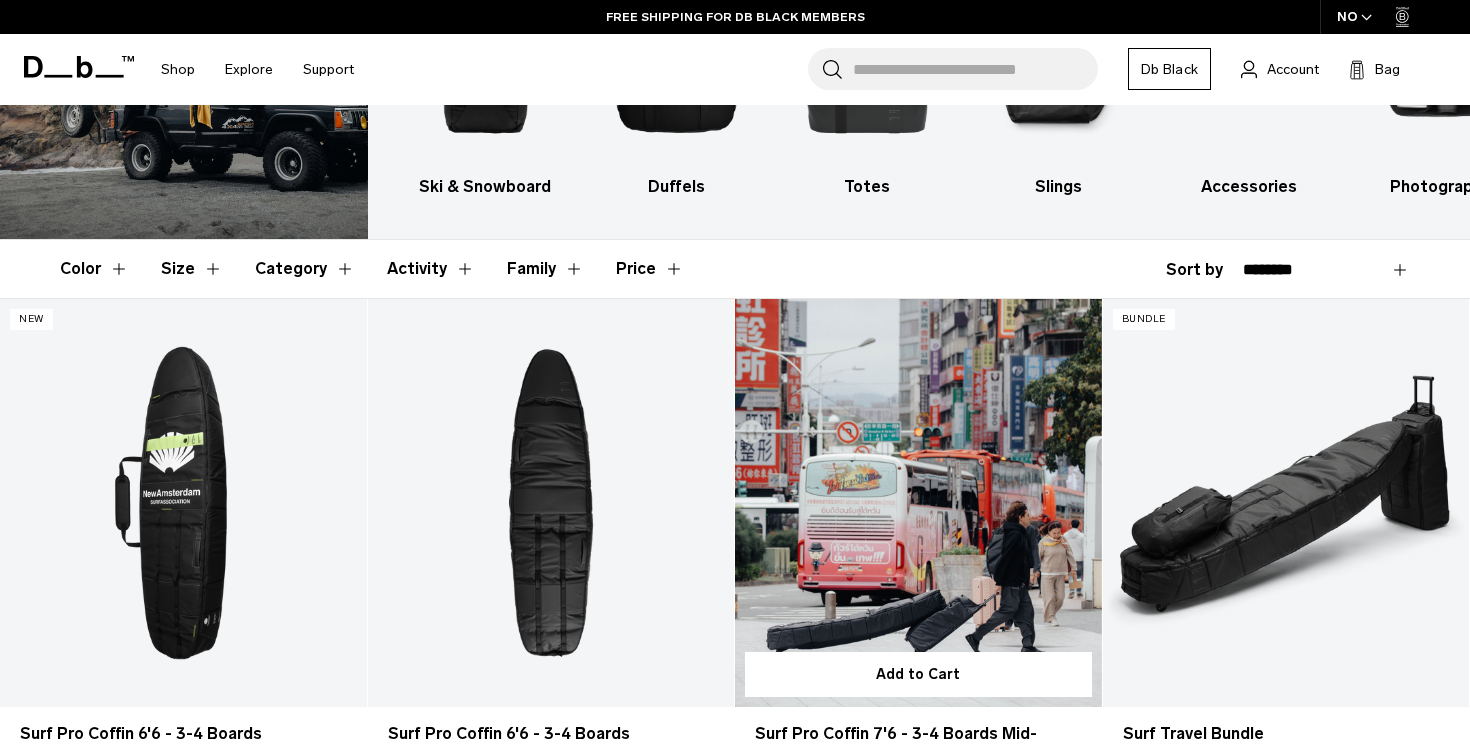 scroll, scrollTop: 264, scrollLeft: 0, axis: vertical 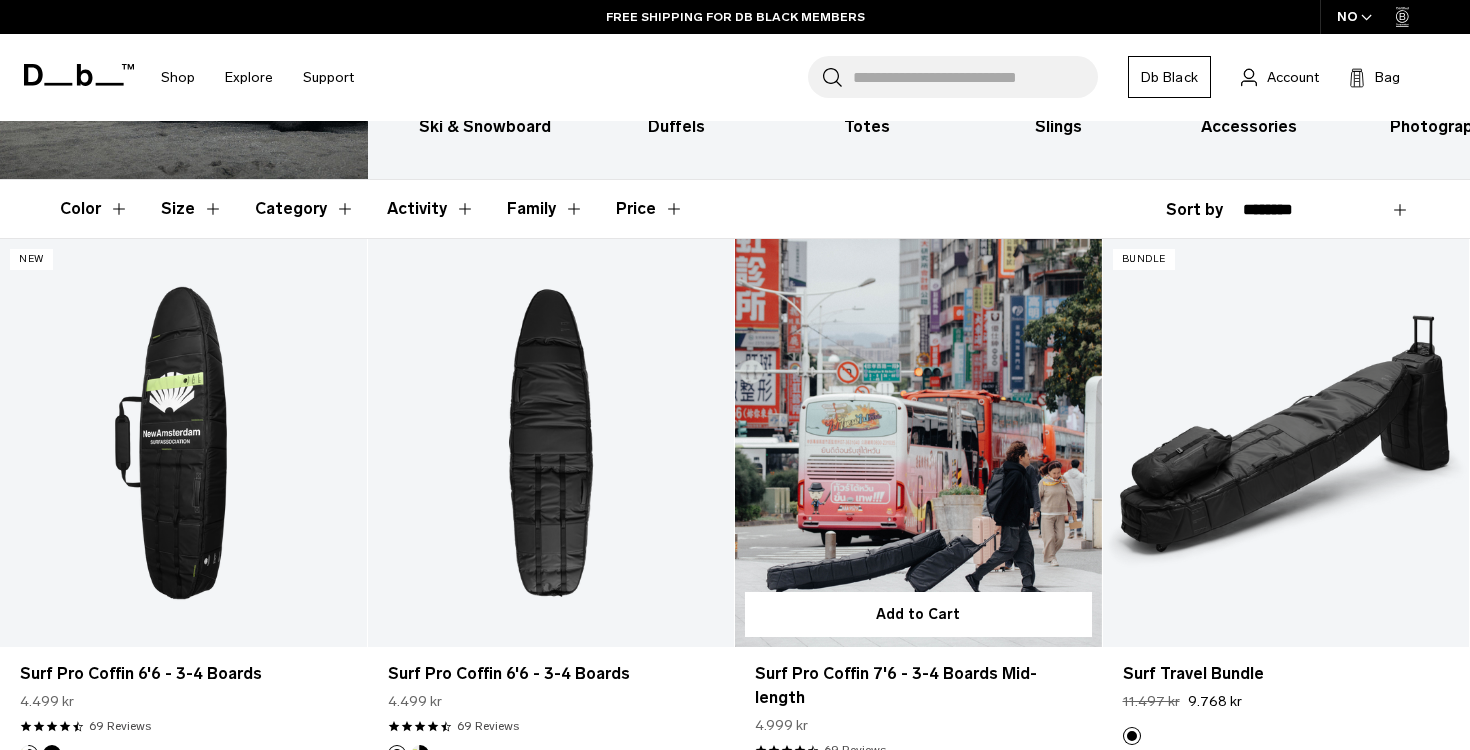 click at bounding box center (918, 442) 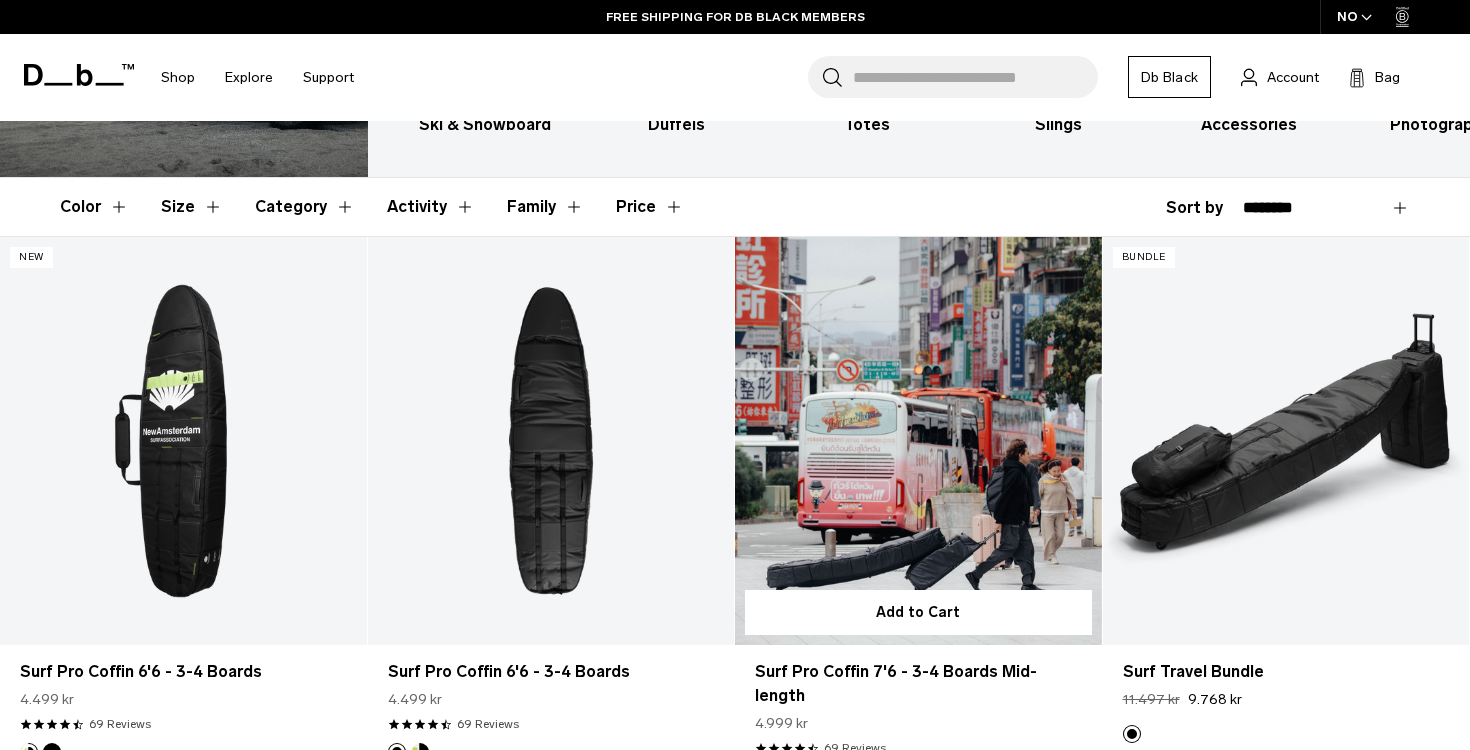 scroll, scrollTop: 303, scrollLeft: 0, axis: vertical 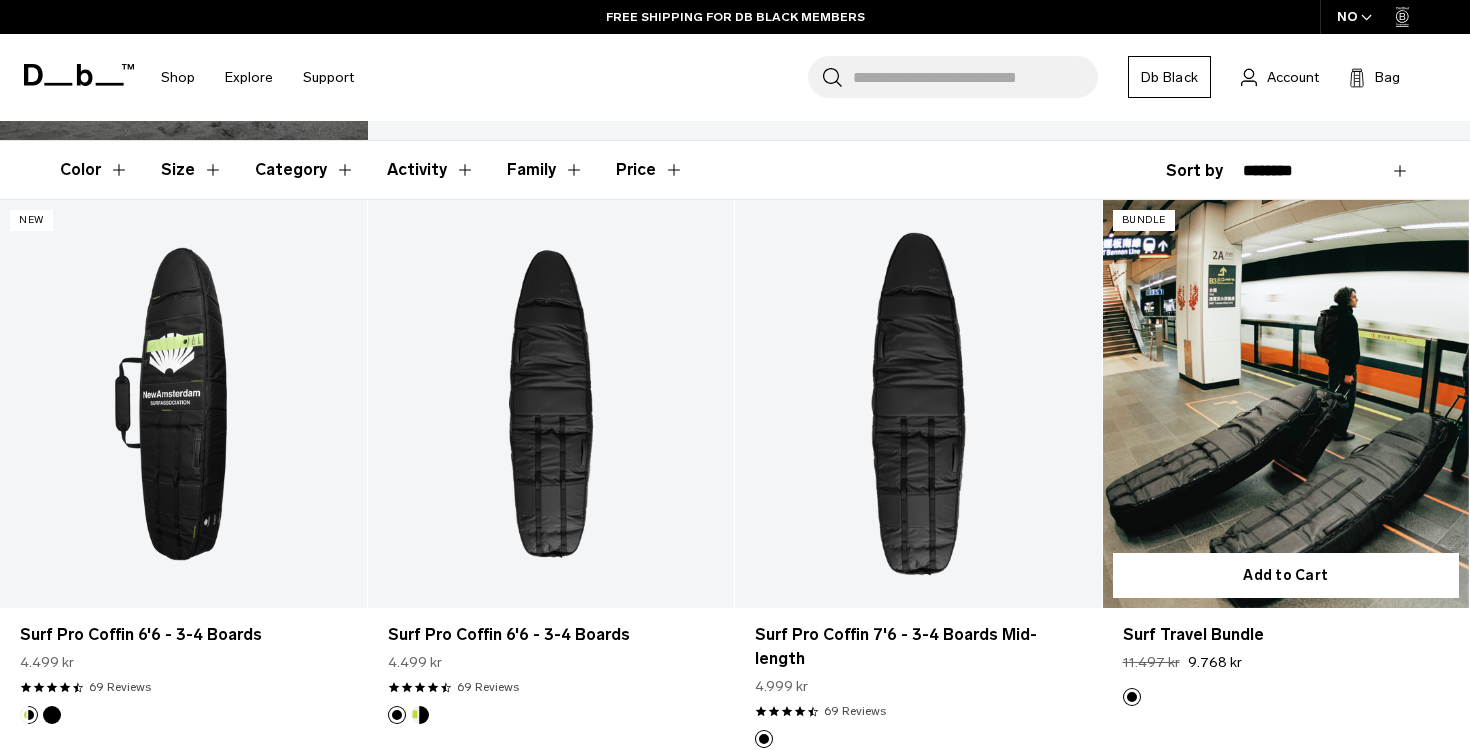 click at bounding box center [1286, 403] 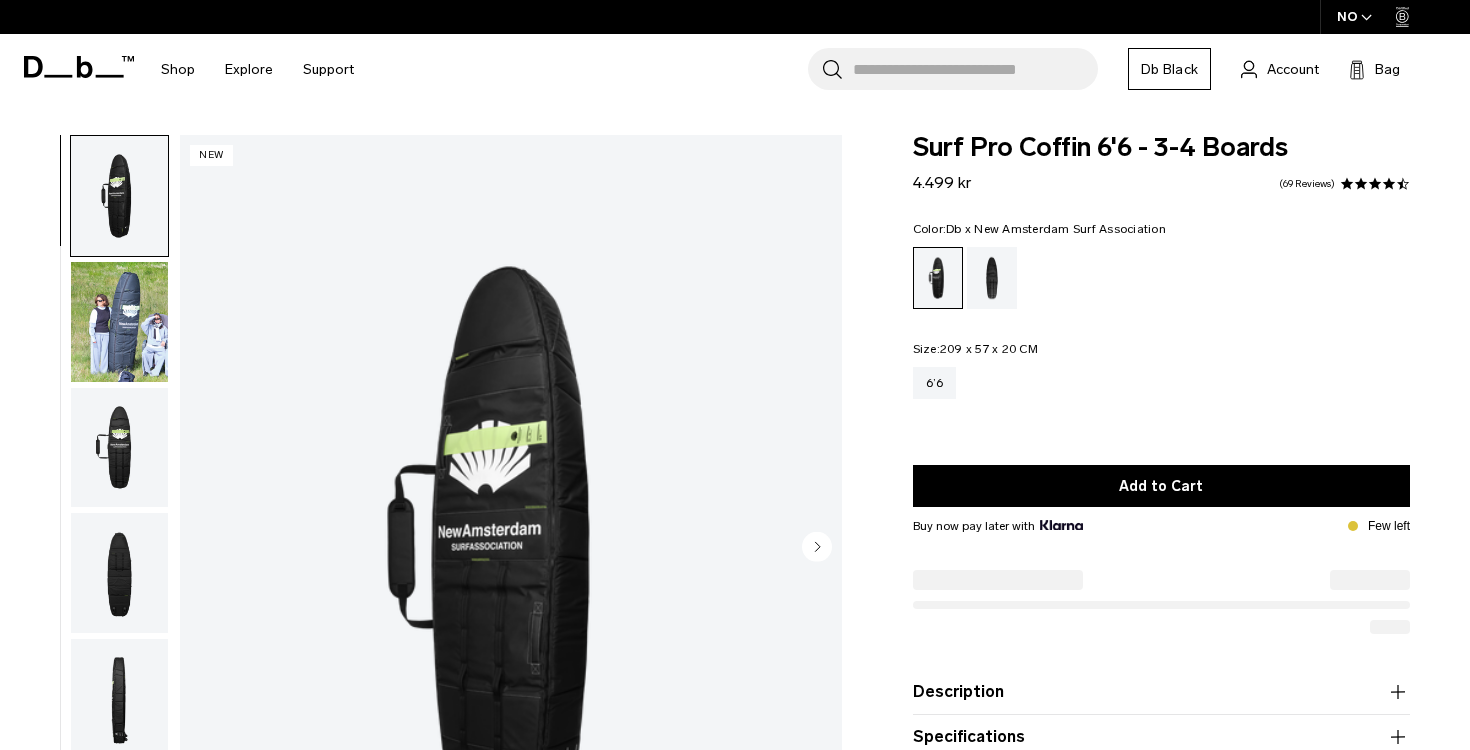 scroll, scrollTop: 13, scrollLeft: 0, axis: vertical 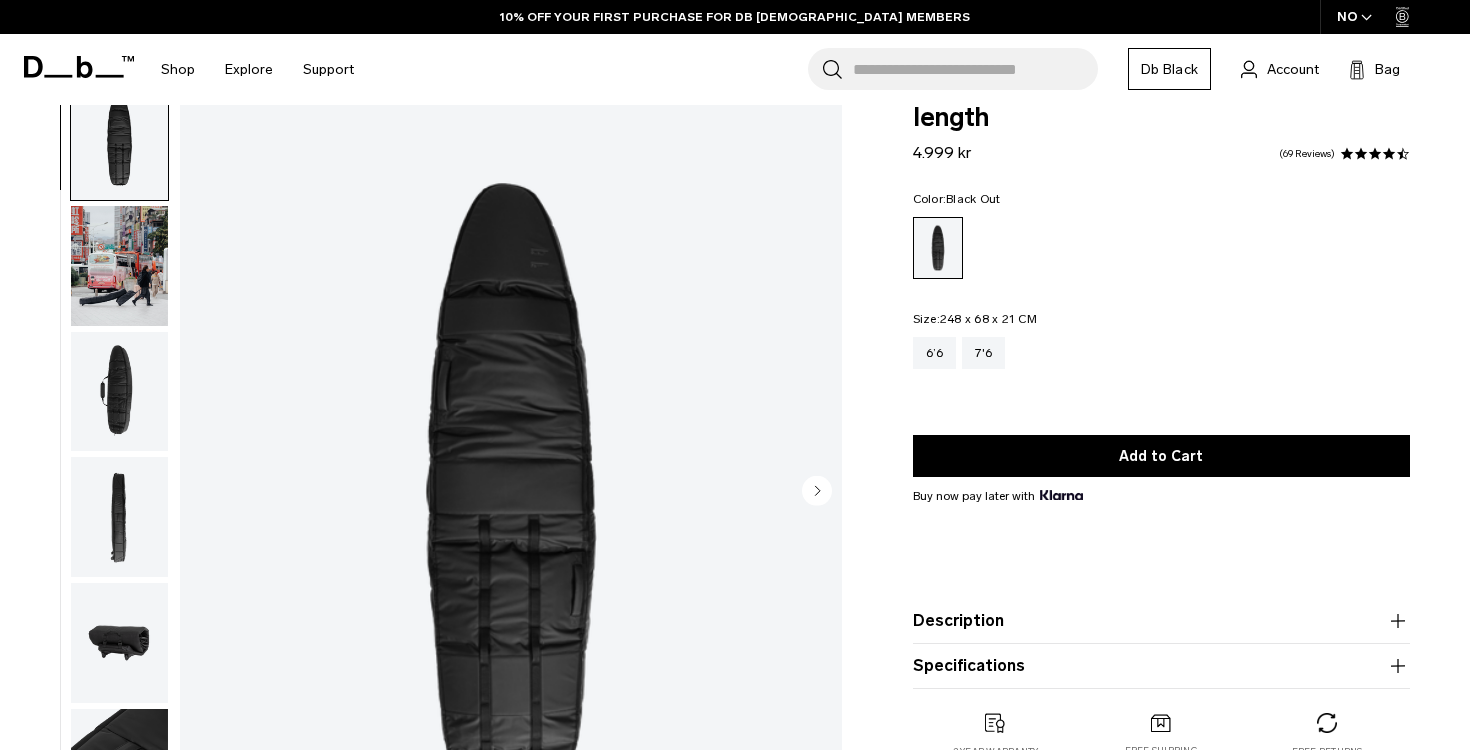 click at bounding box center (119, 266) 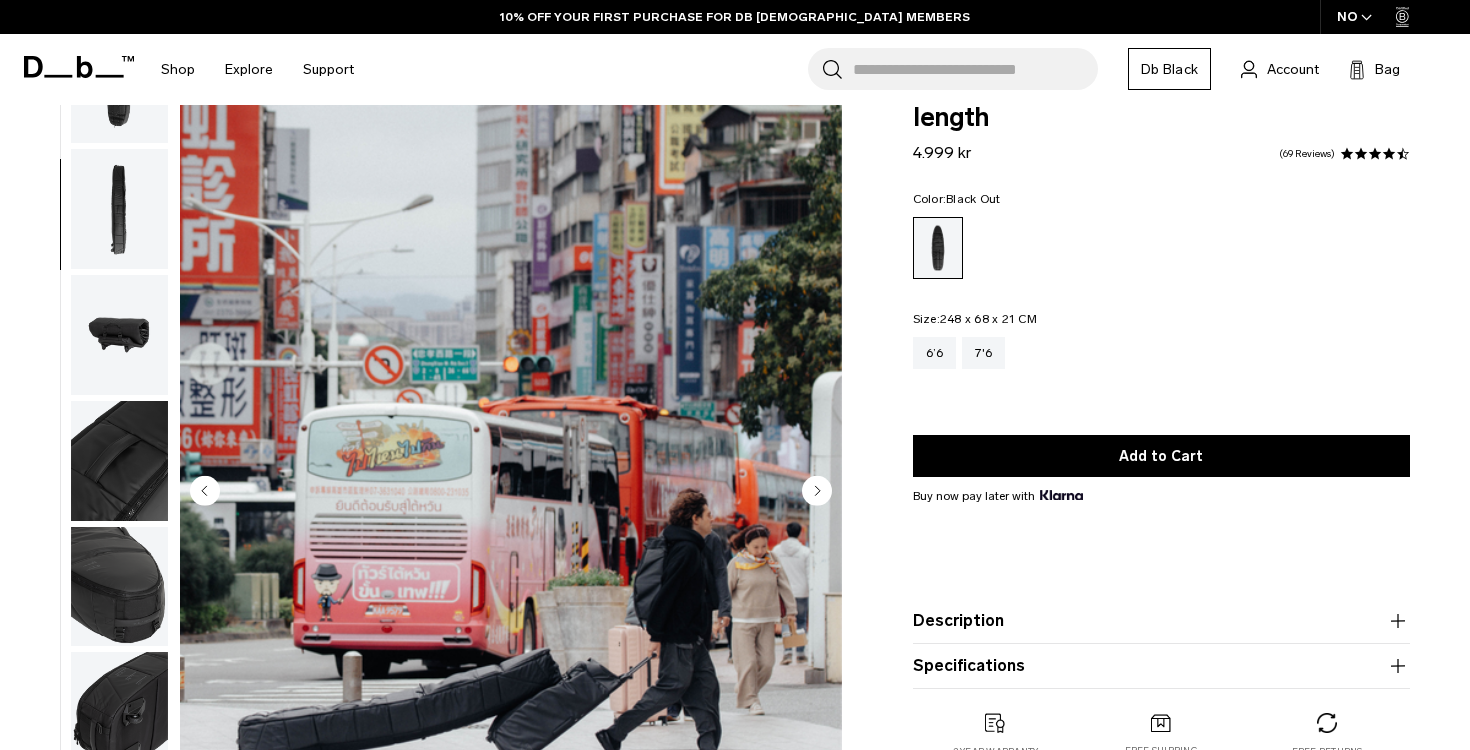 scroll, scrollTop: 310, scrollLeft: 0, axis: vertical 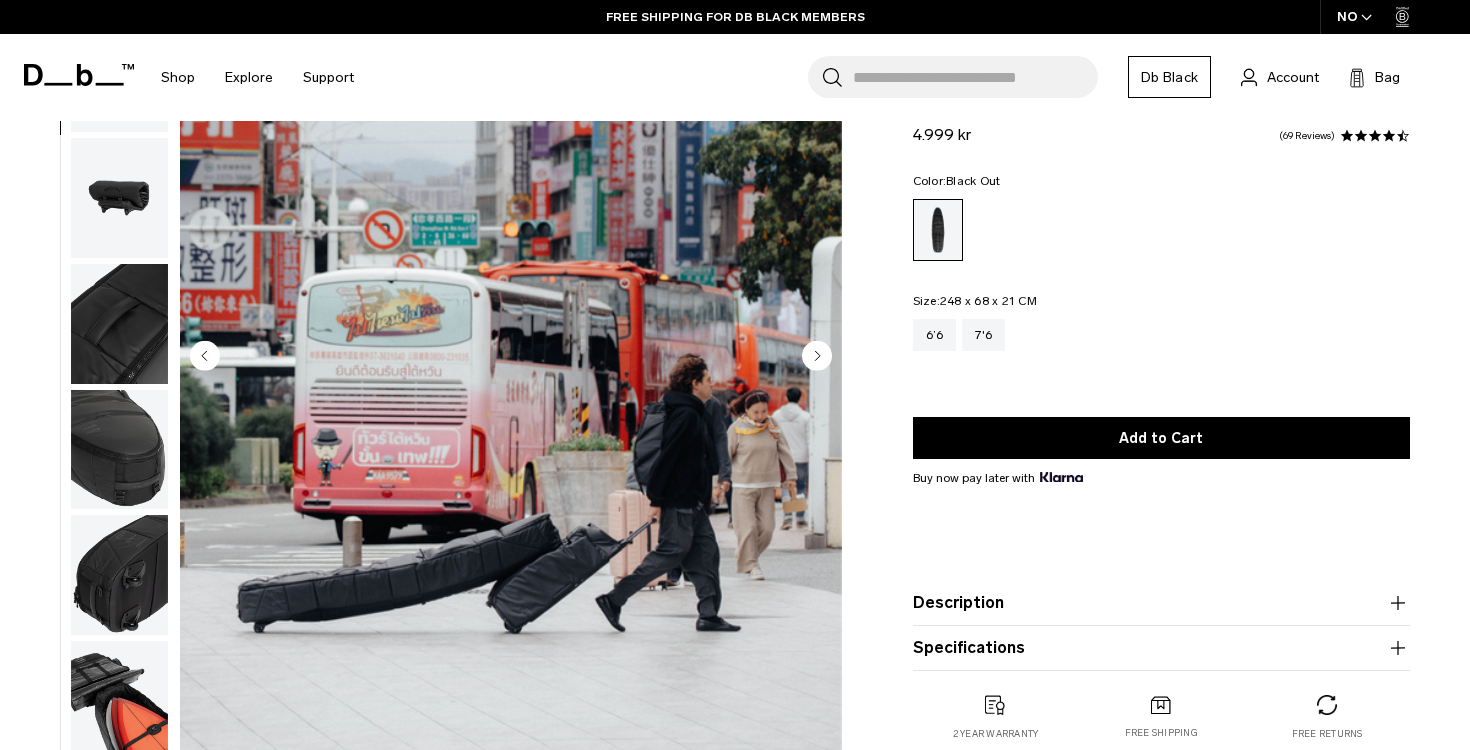 click 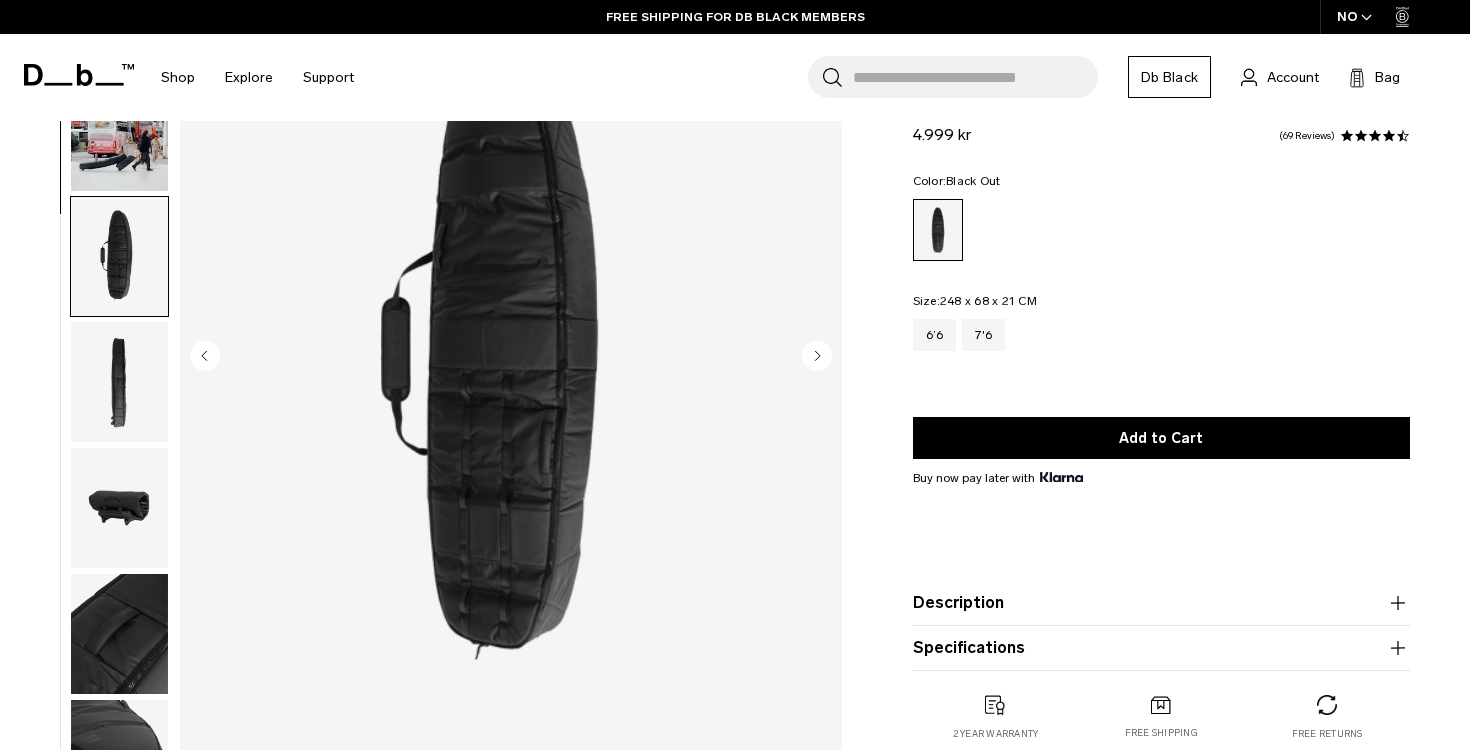 scroll, scrollTop: 0, scrollLeft: 0, axis: both 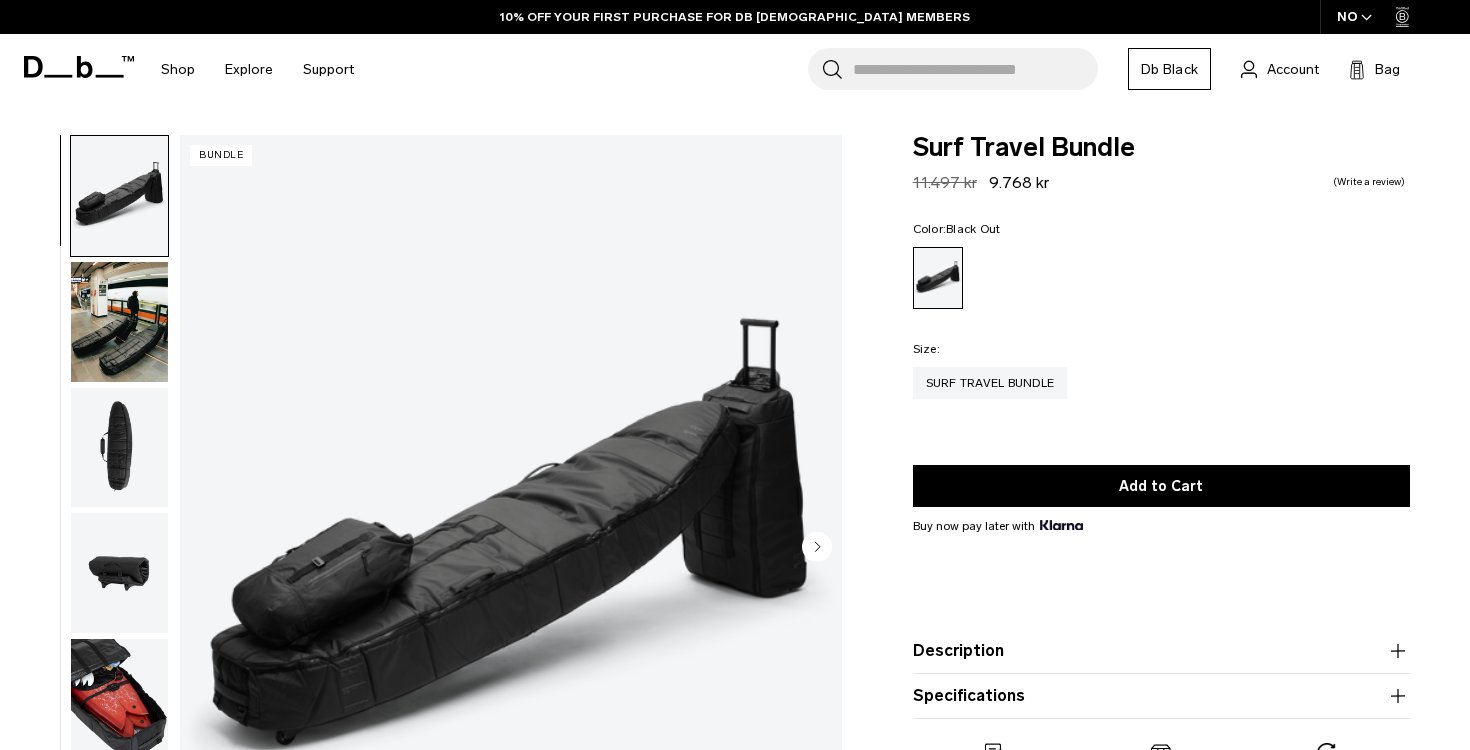 click at bounding box center (119, 322) 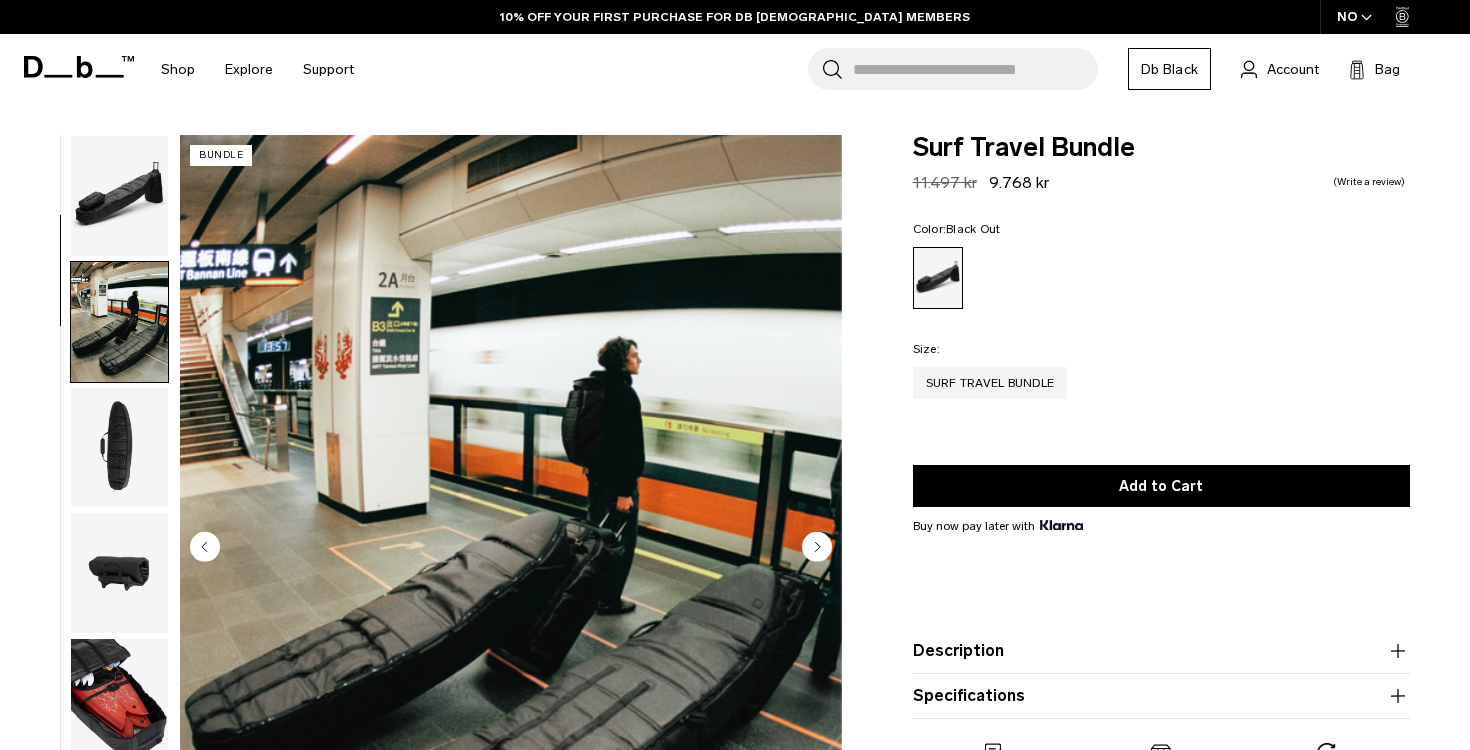 scroll, scrollTop: 127, scrollLeft: 0, axis: vertical 